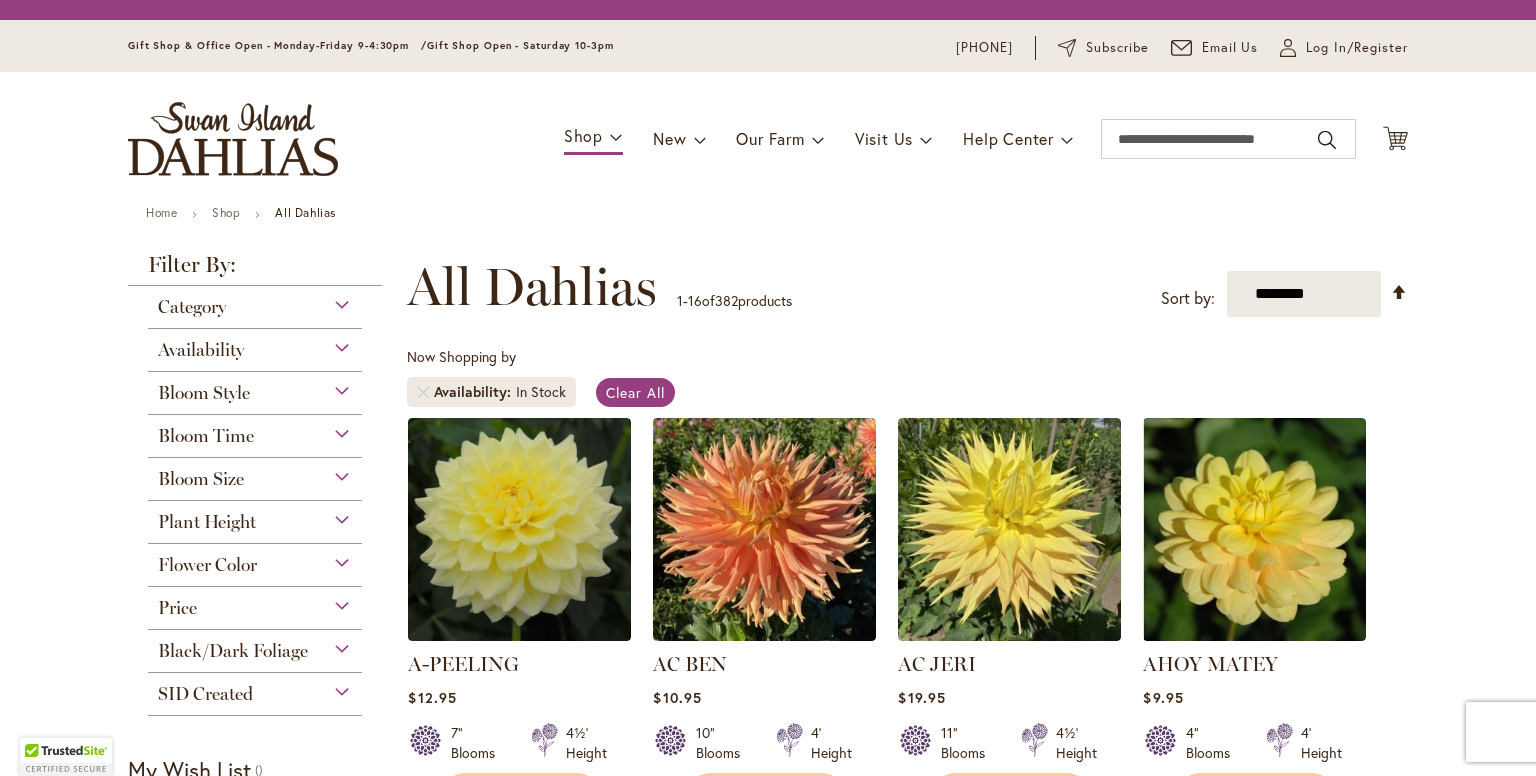 scroll, scrollTop: 0, scrollLeft: 0, axis: both 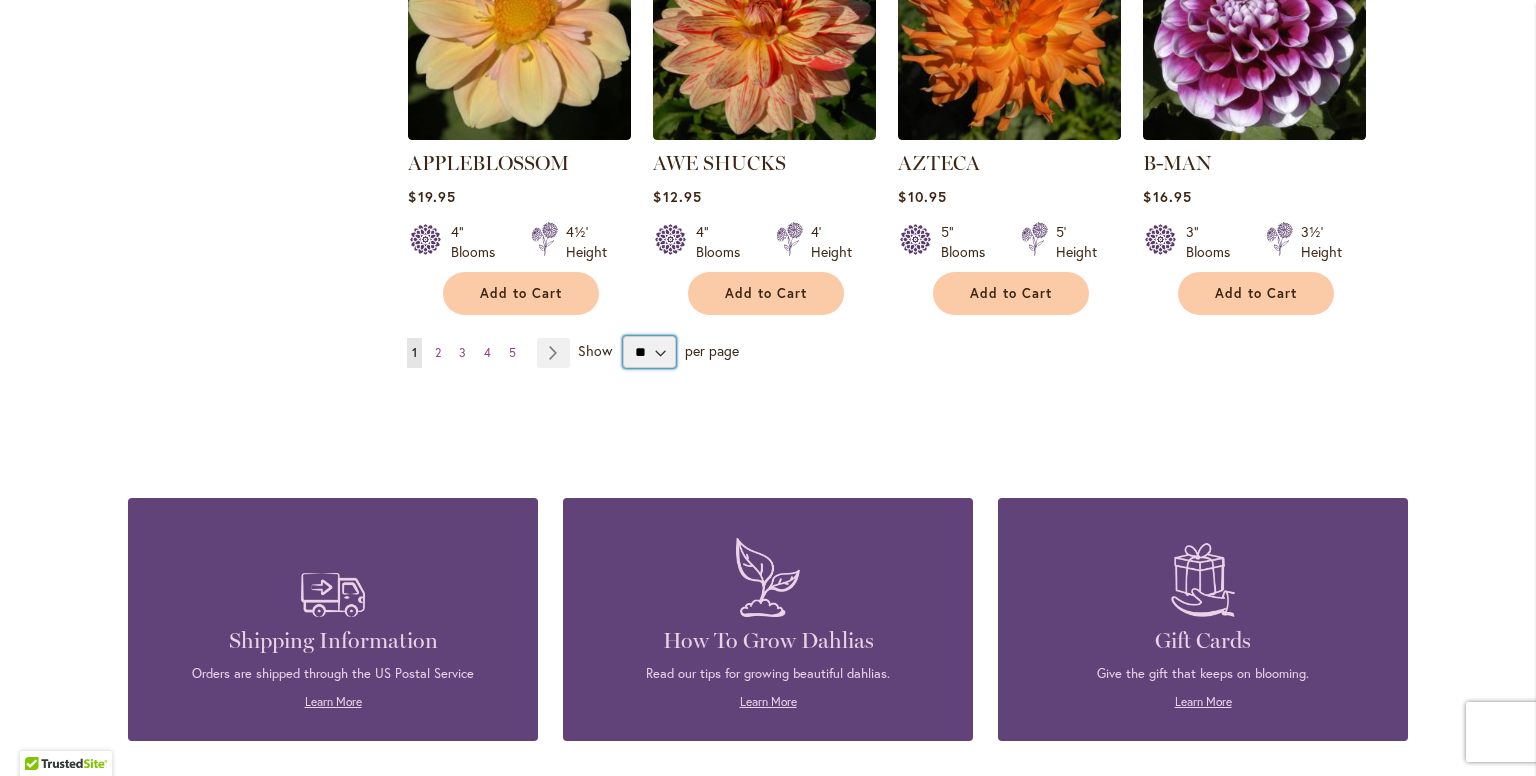 click on "**
**
**
**" at bounding box center [649, 352] 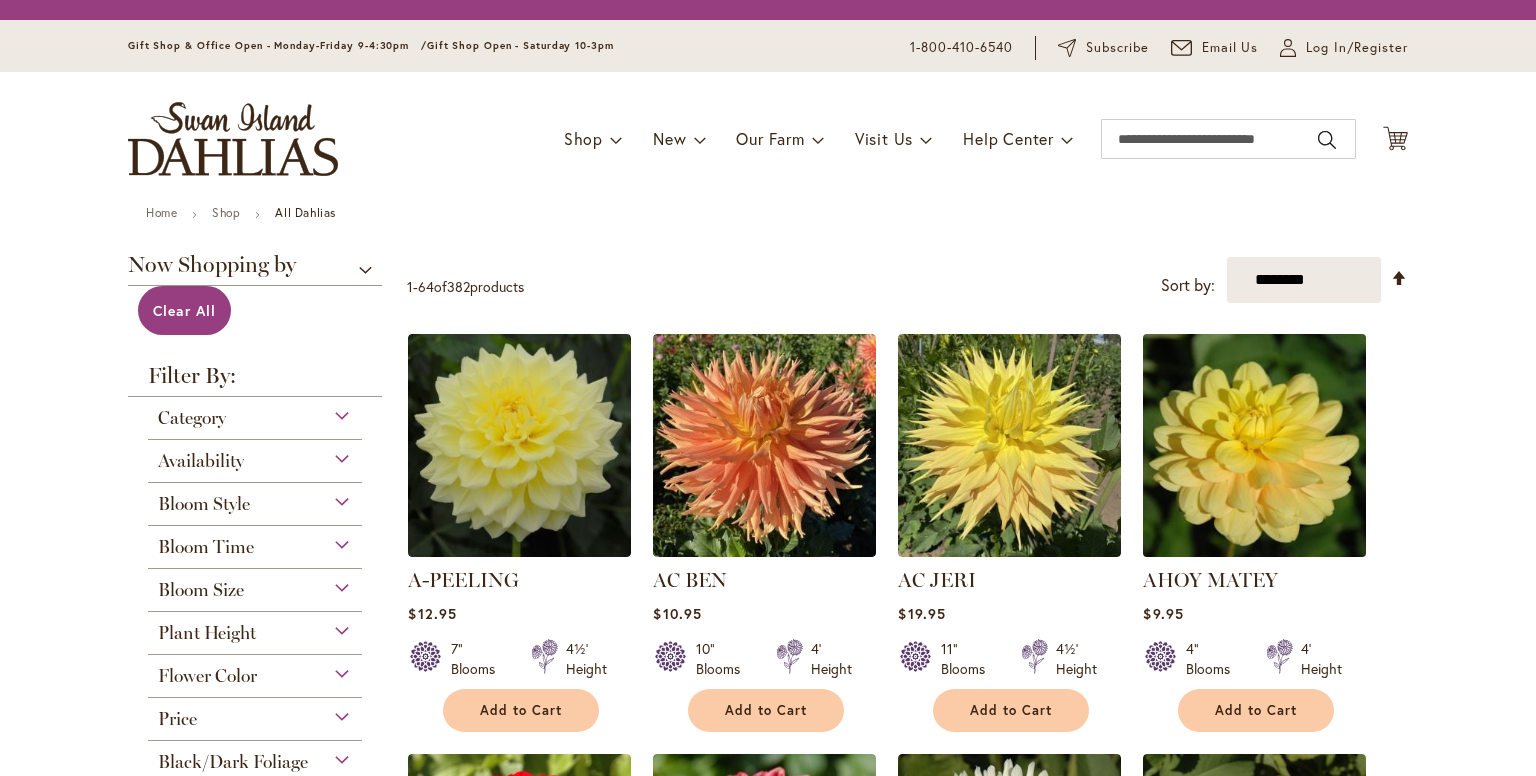 scroll, scrollTop: 0, scrollLeft: 0, axis: both 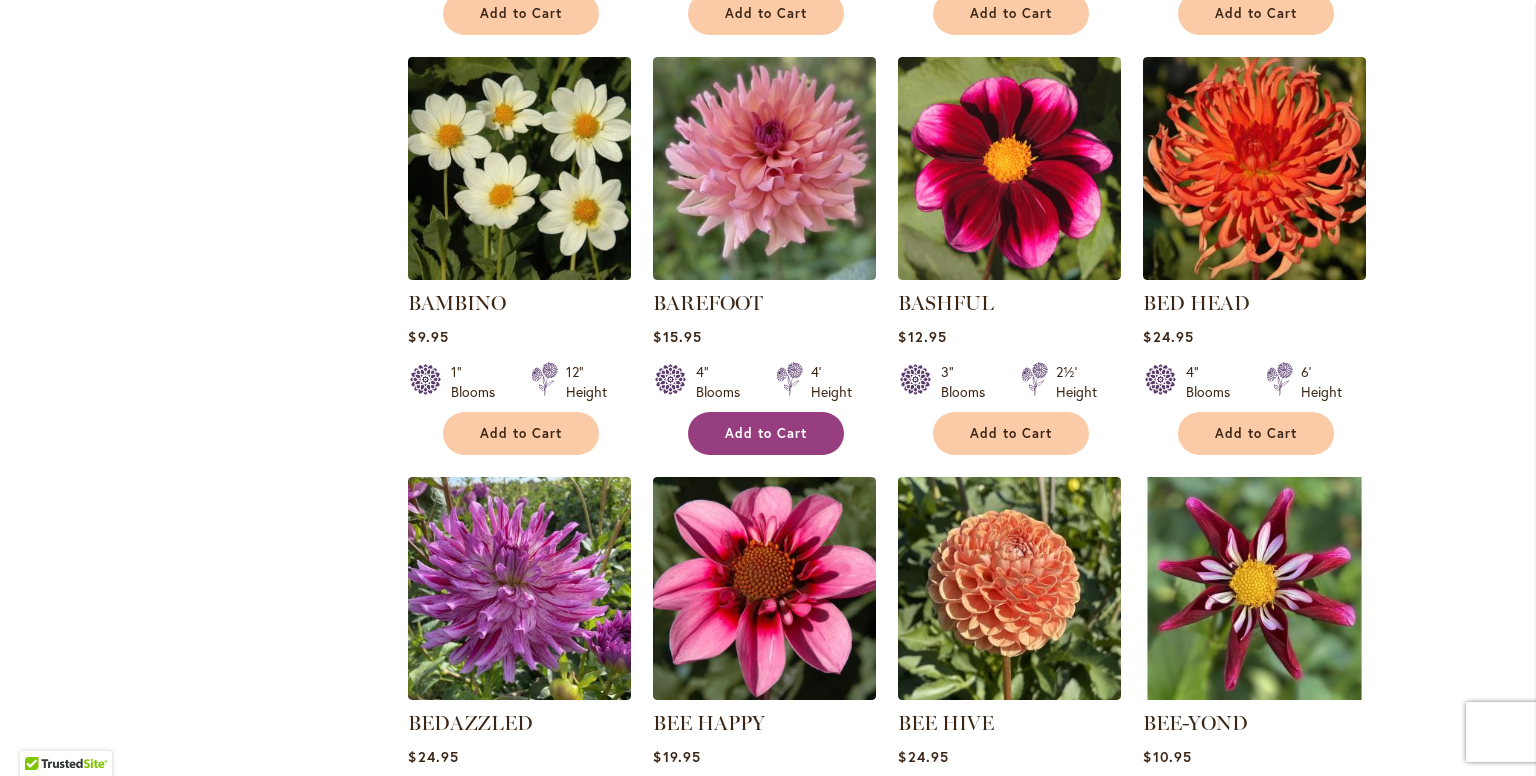 click on "Add to Cart" at bounding box center [766, 433] 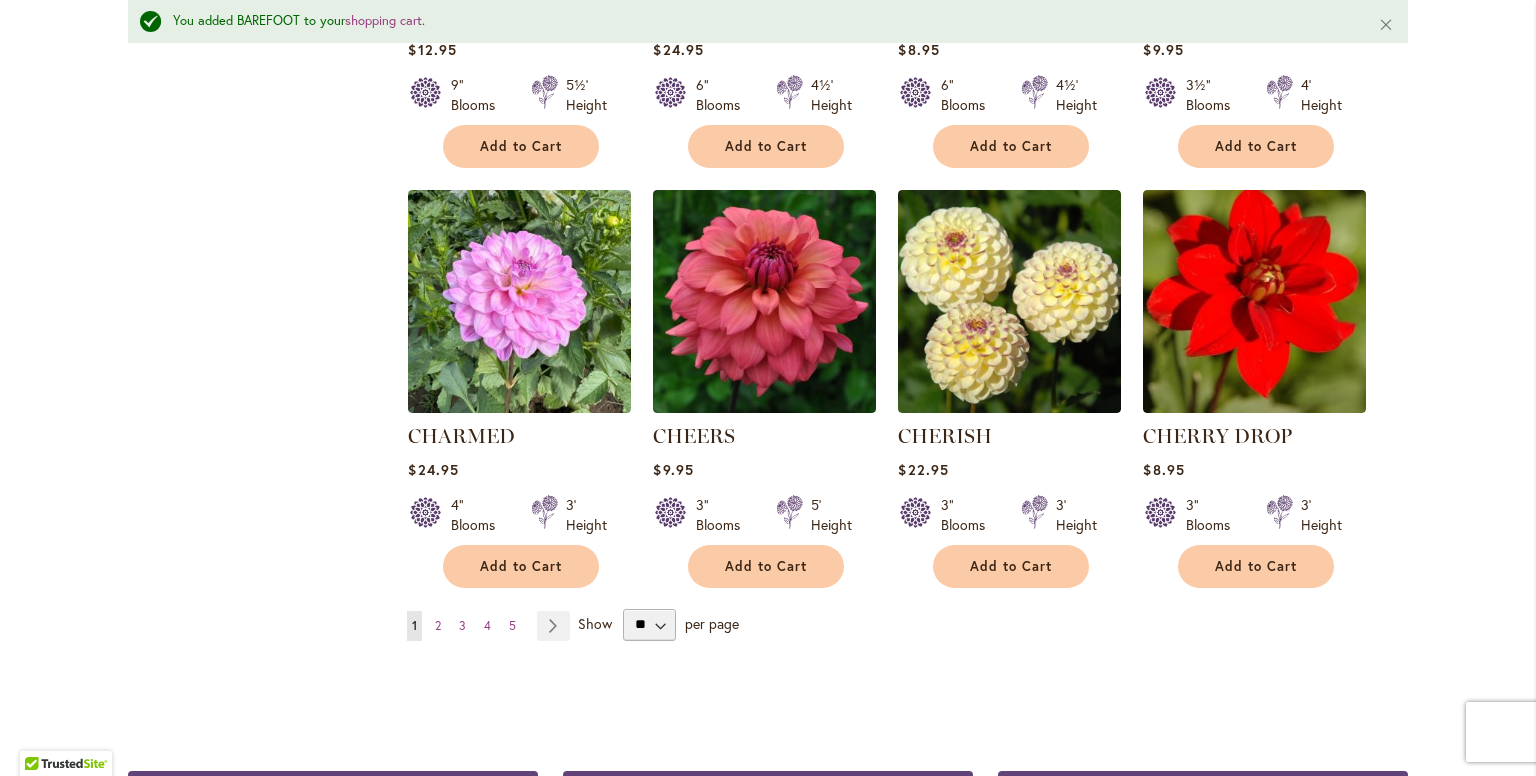 scroll, scrollTop: 6652, scrollLeft: 0, axis: vertical 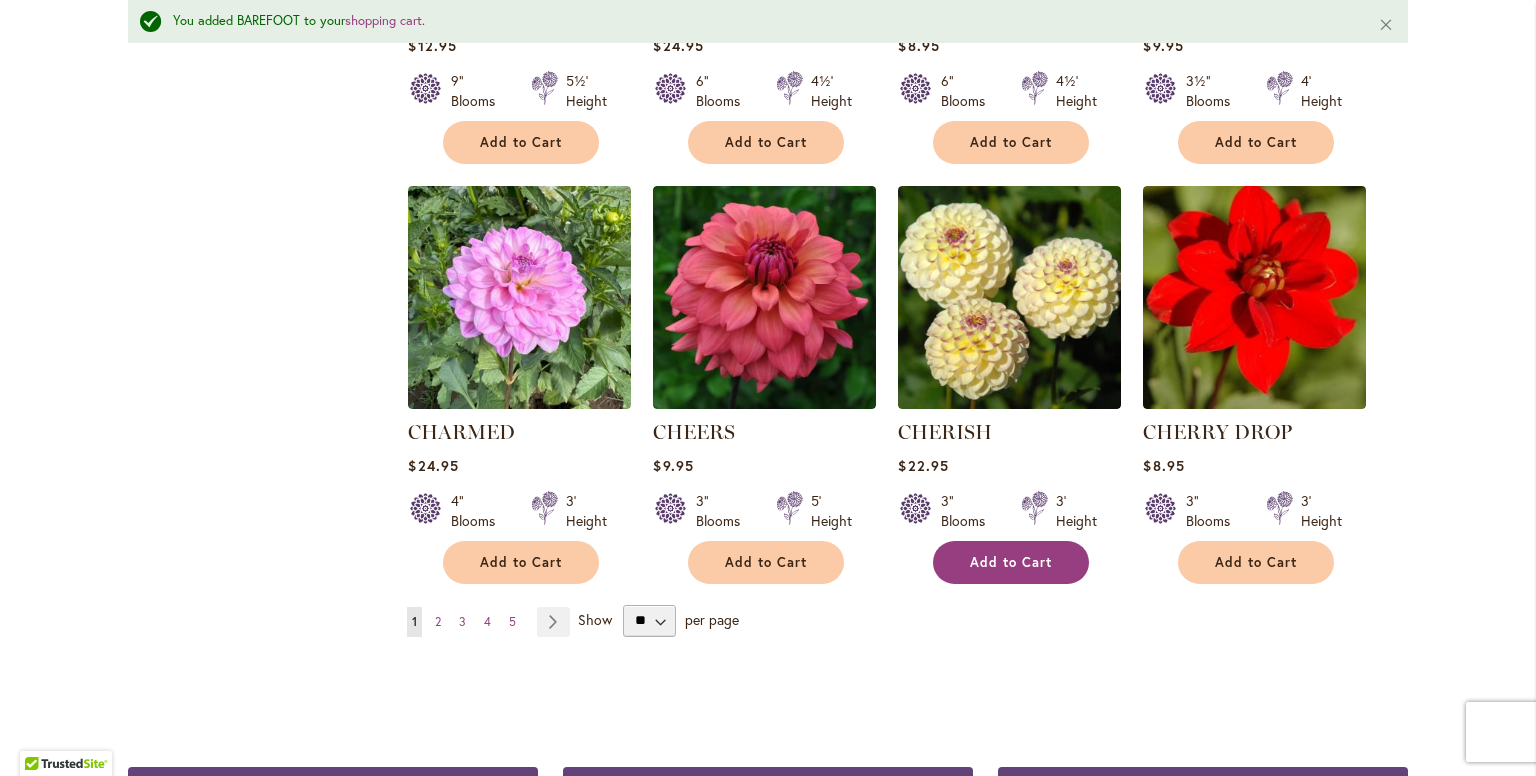 click on "Add to Cart" at bounding box center [1011, 562] 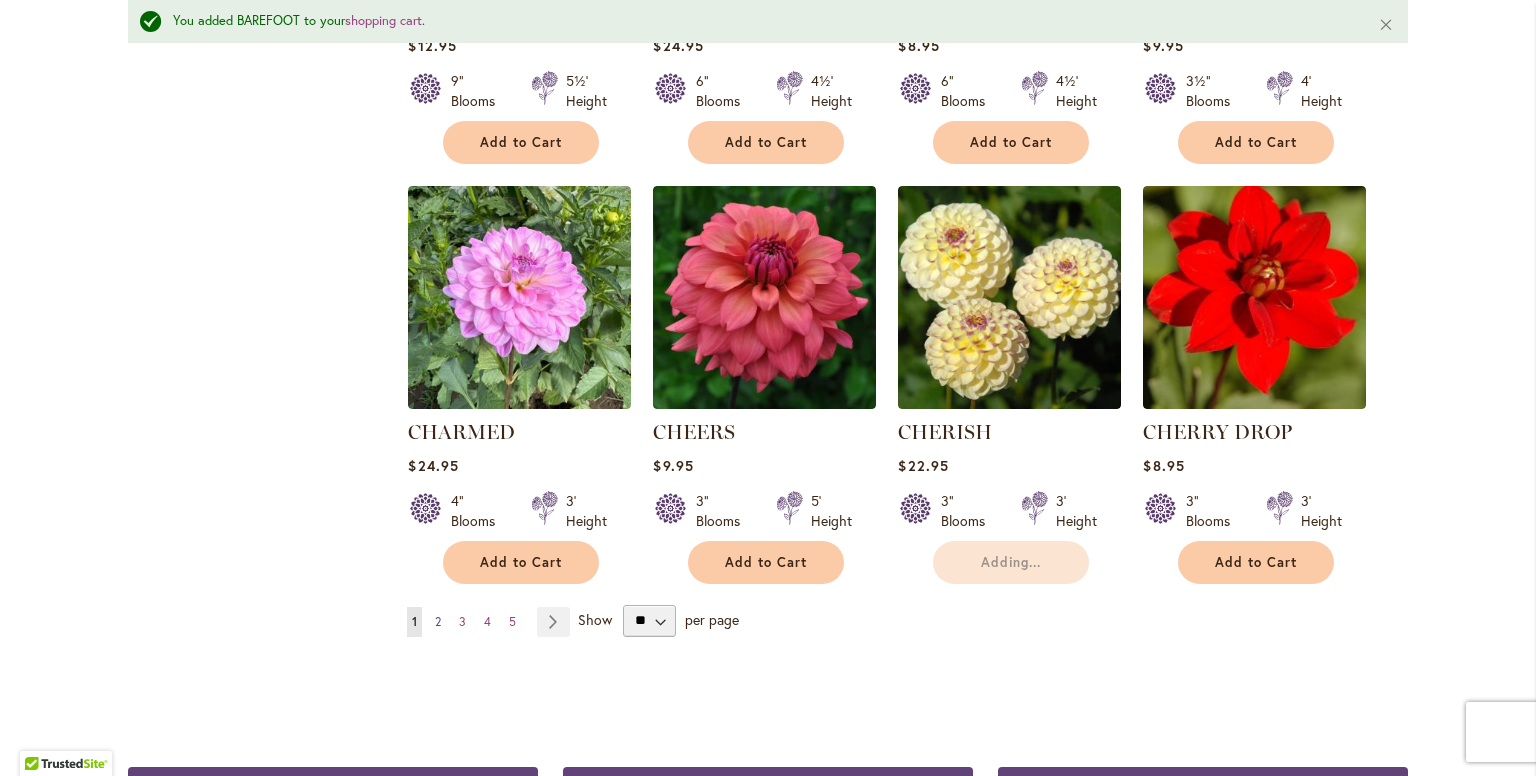 click on "2" at bounding box center (438, 621) 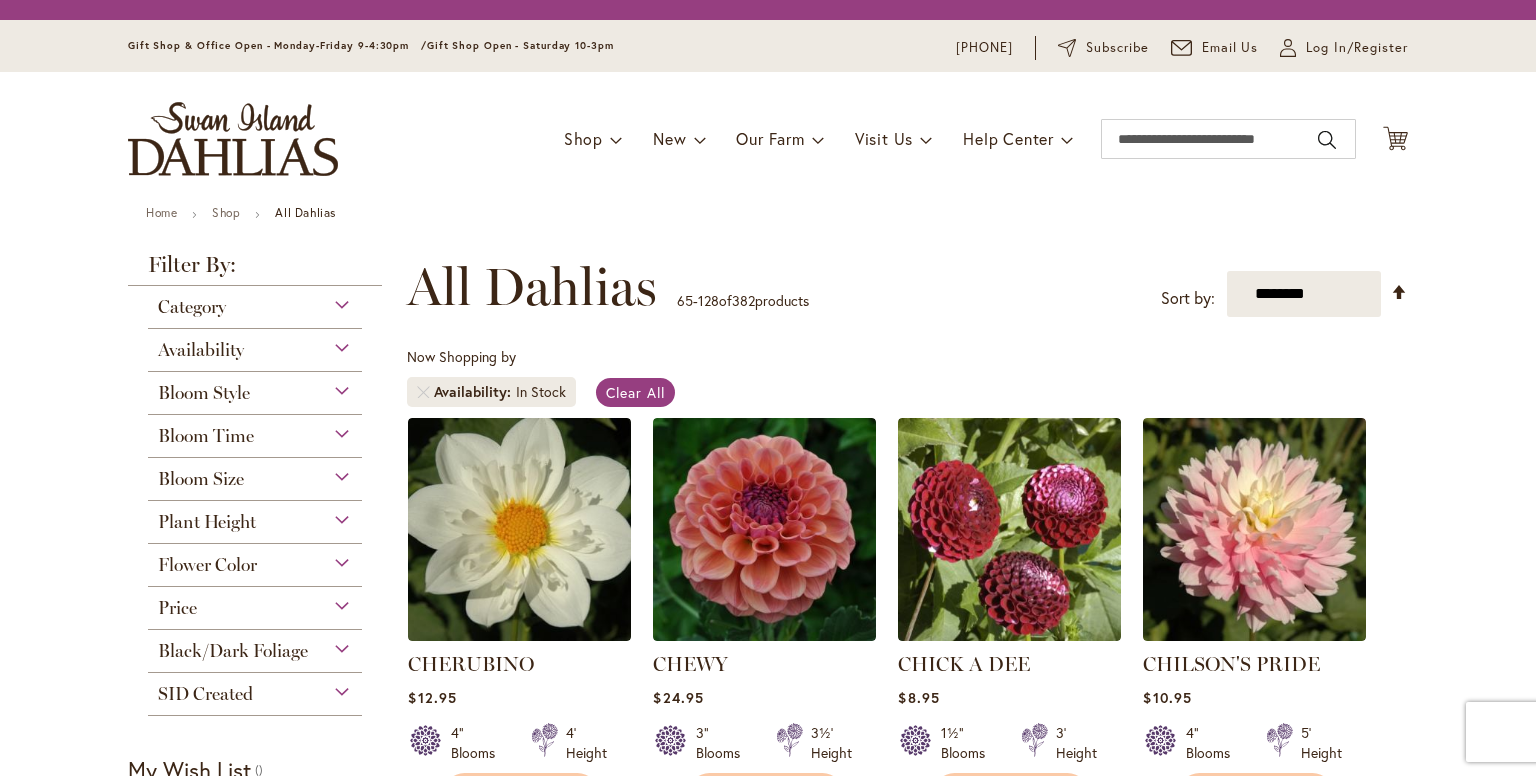 scroll, scrollTop: 0, scrollLeft: 0, axis: both 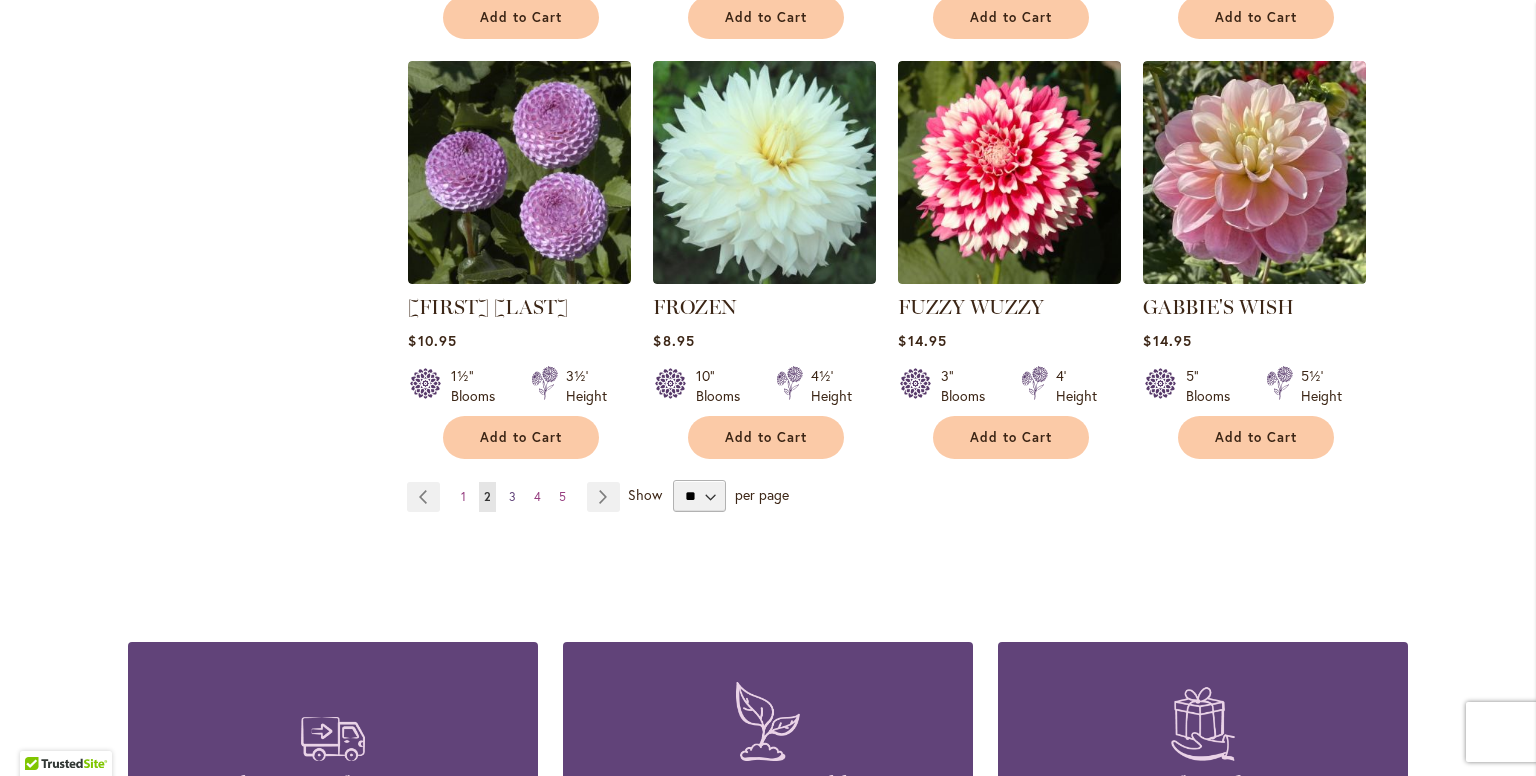 click on "Page
3" at bounding box center (512, 497) 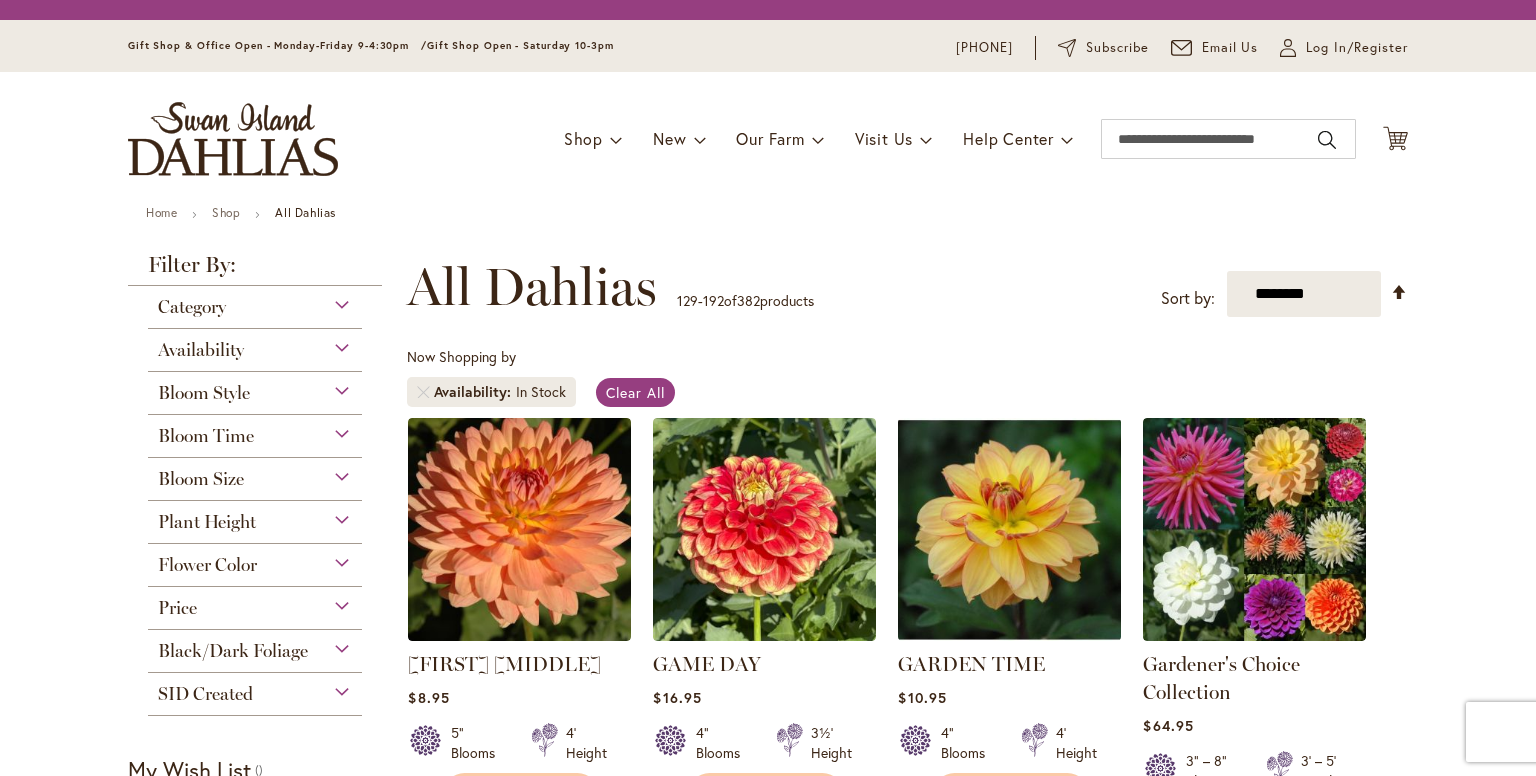 scroll, scrollTop: 0, scrollLeft: 0, axis: both 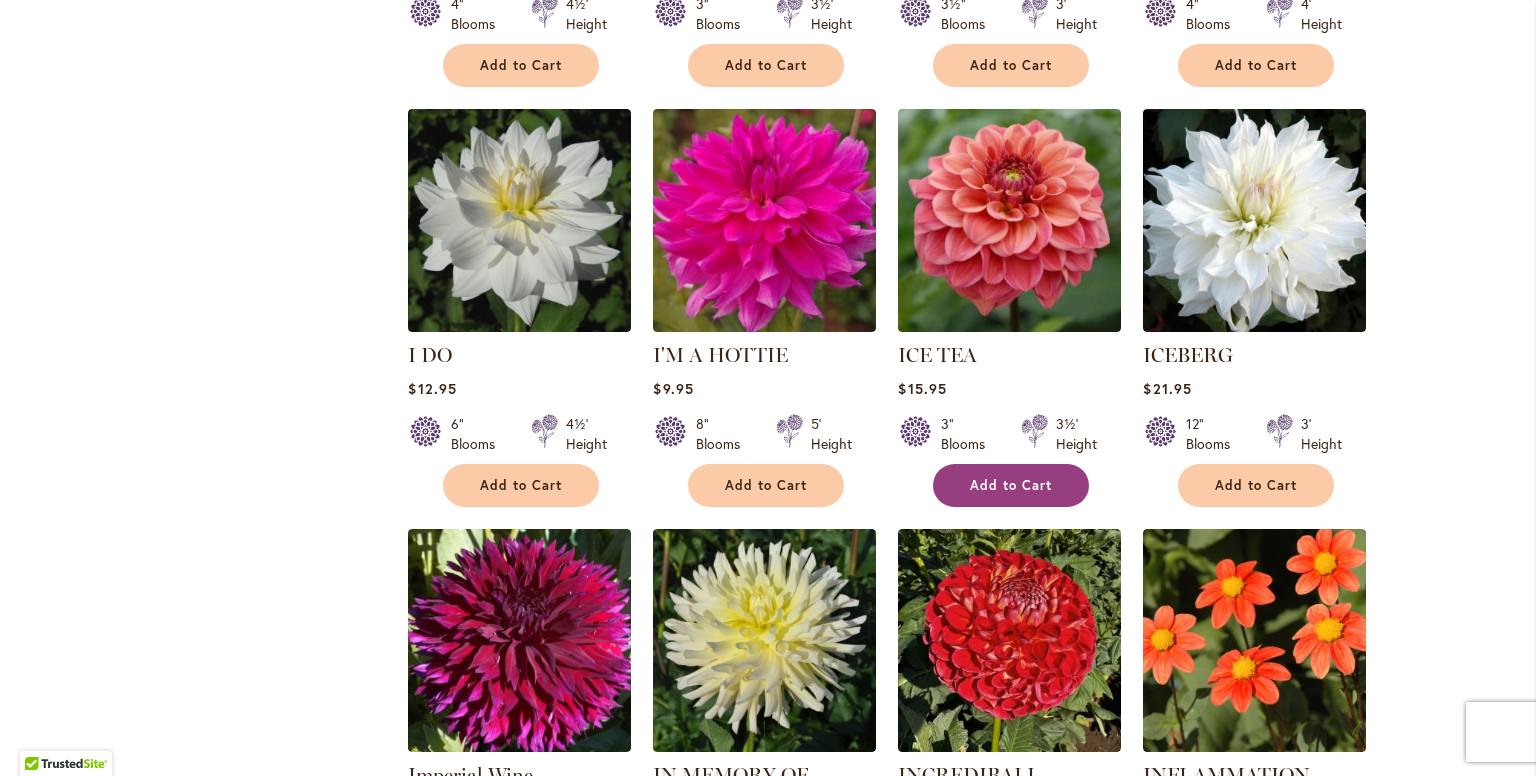 click on "Add to Cart" at bounding box center [1011, 485] 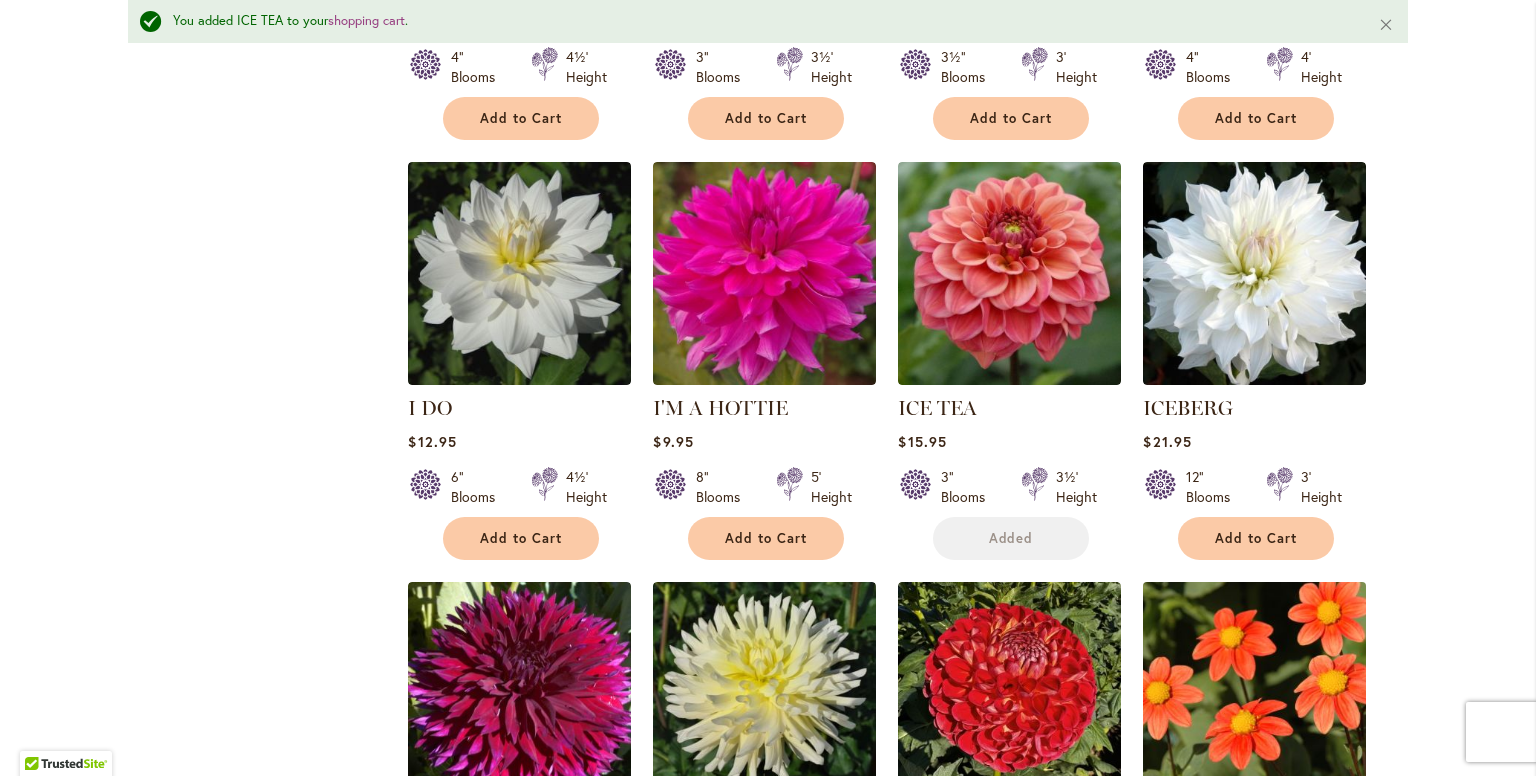 scroll, scrollTop: 5152, scrollLeft: 0, axis: vertical 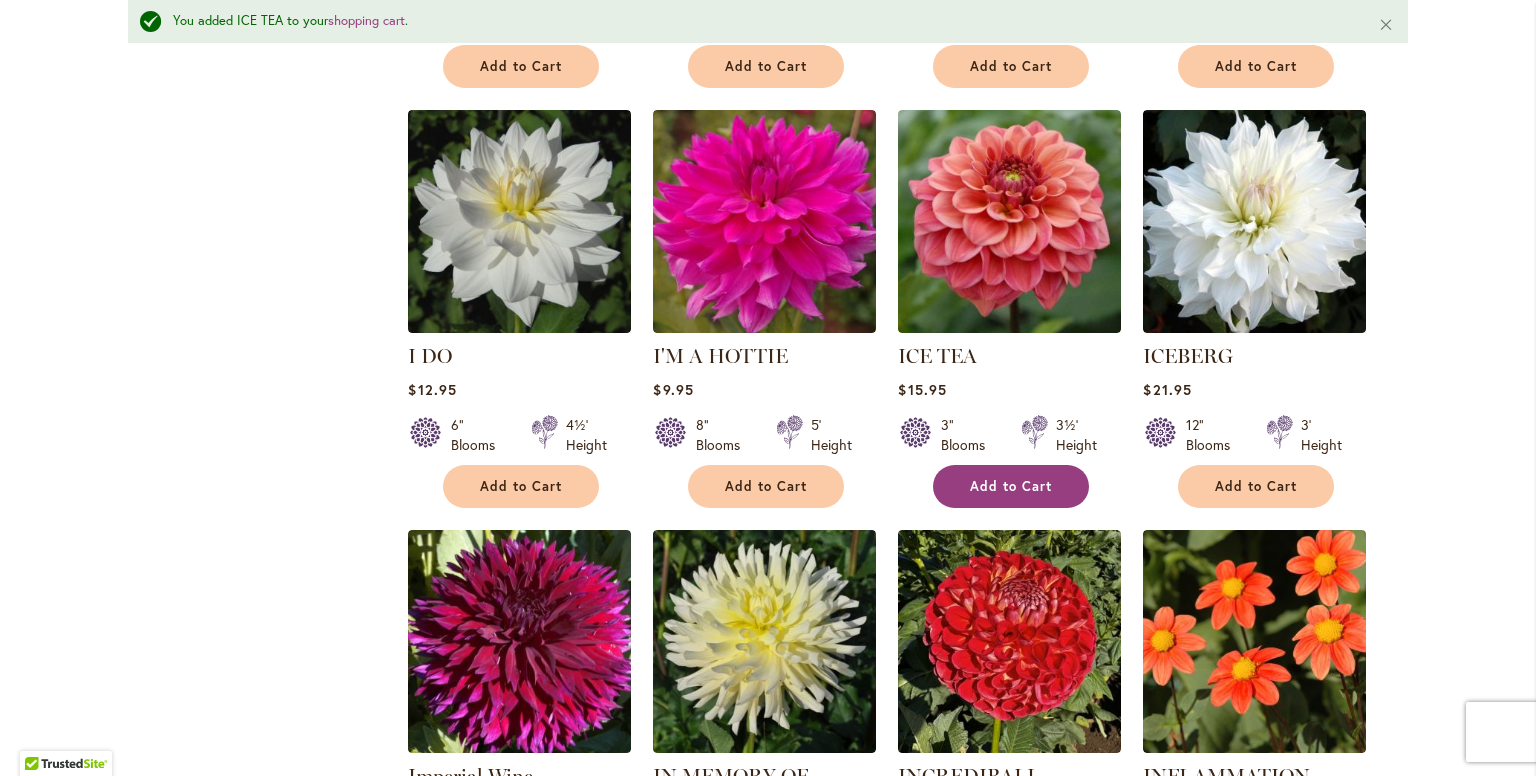 click on "Add to Cart" at bounding box center (1011, 486) 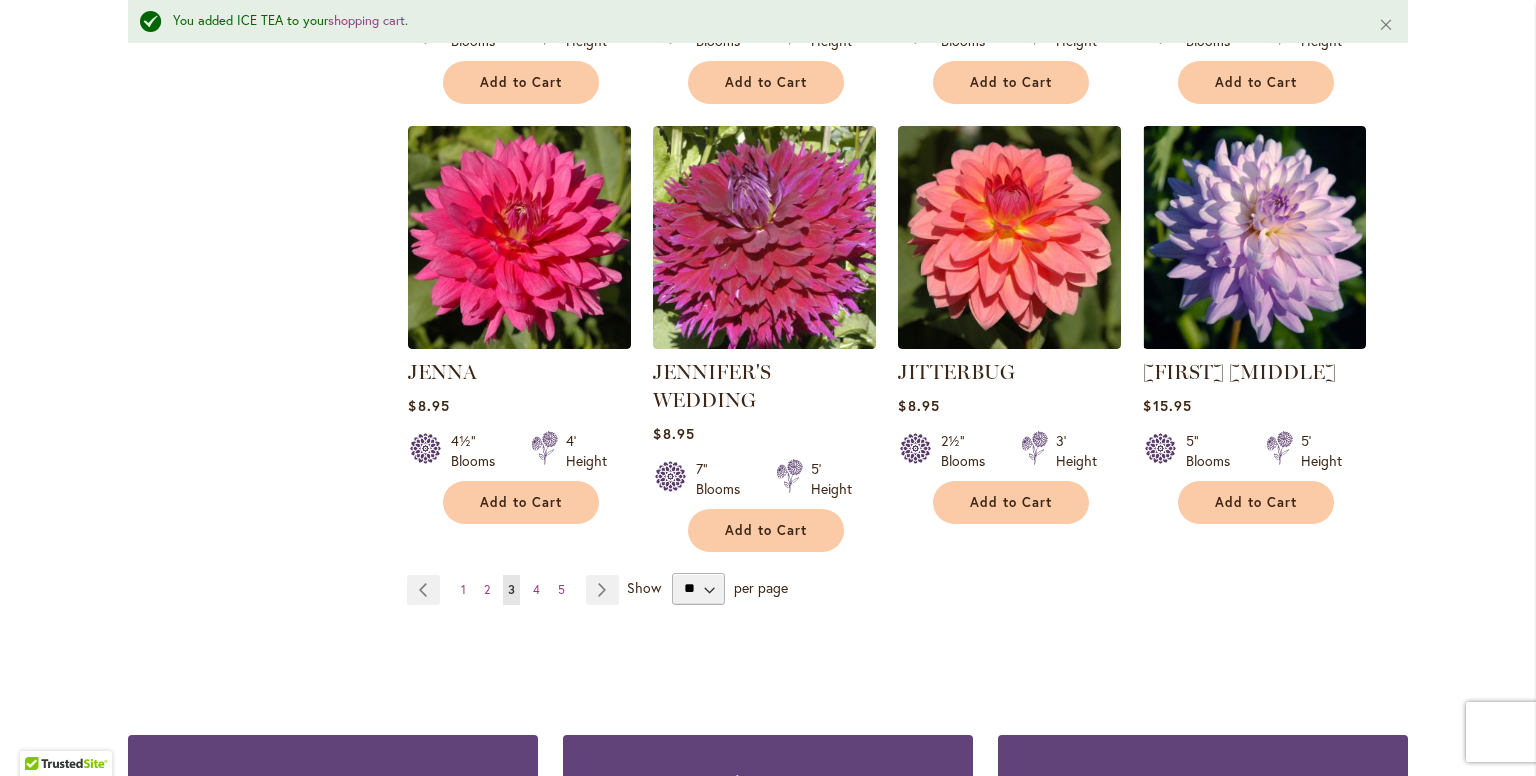 scroll, scrollTop: 6852, scrollLeft: 0, axis: vertical 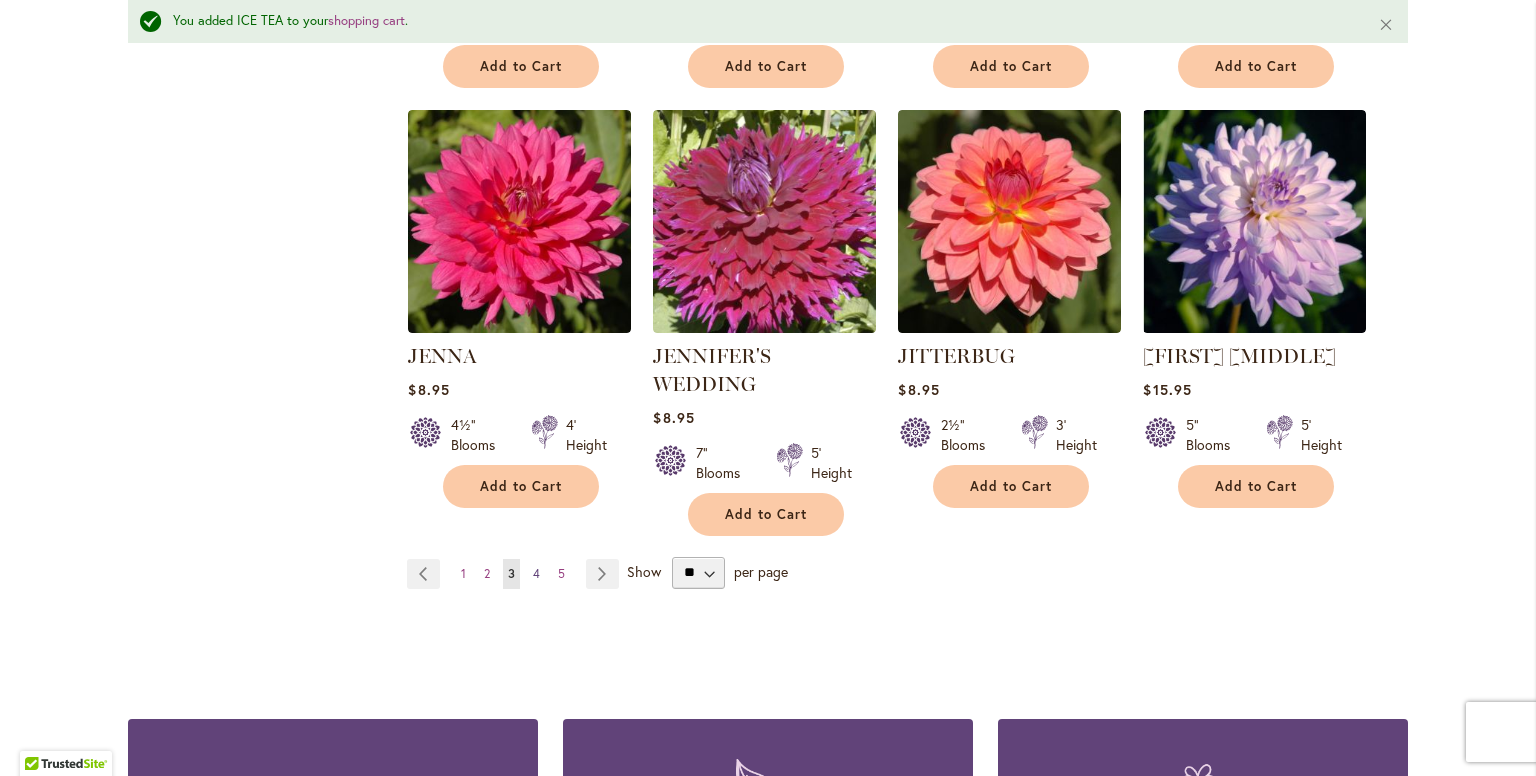 click on "4" at bounding box center [536, 573] 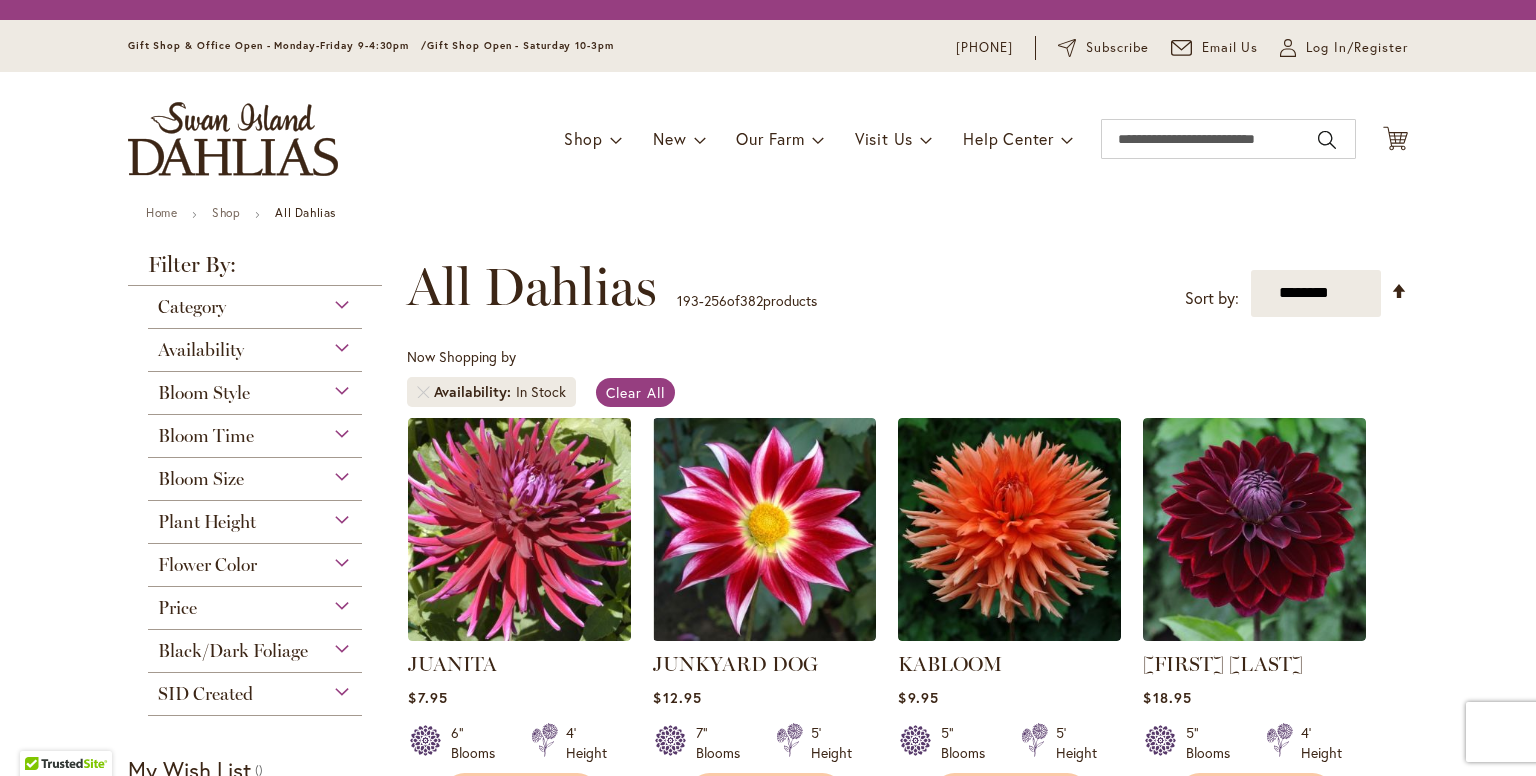 scroll, scrollTop: 0, scrollLeft: 0, axis: both 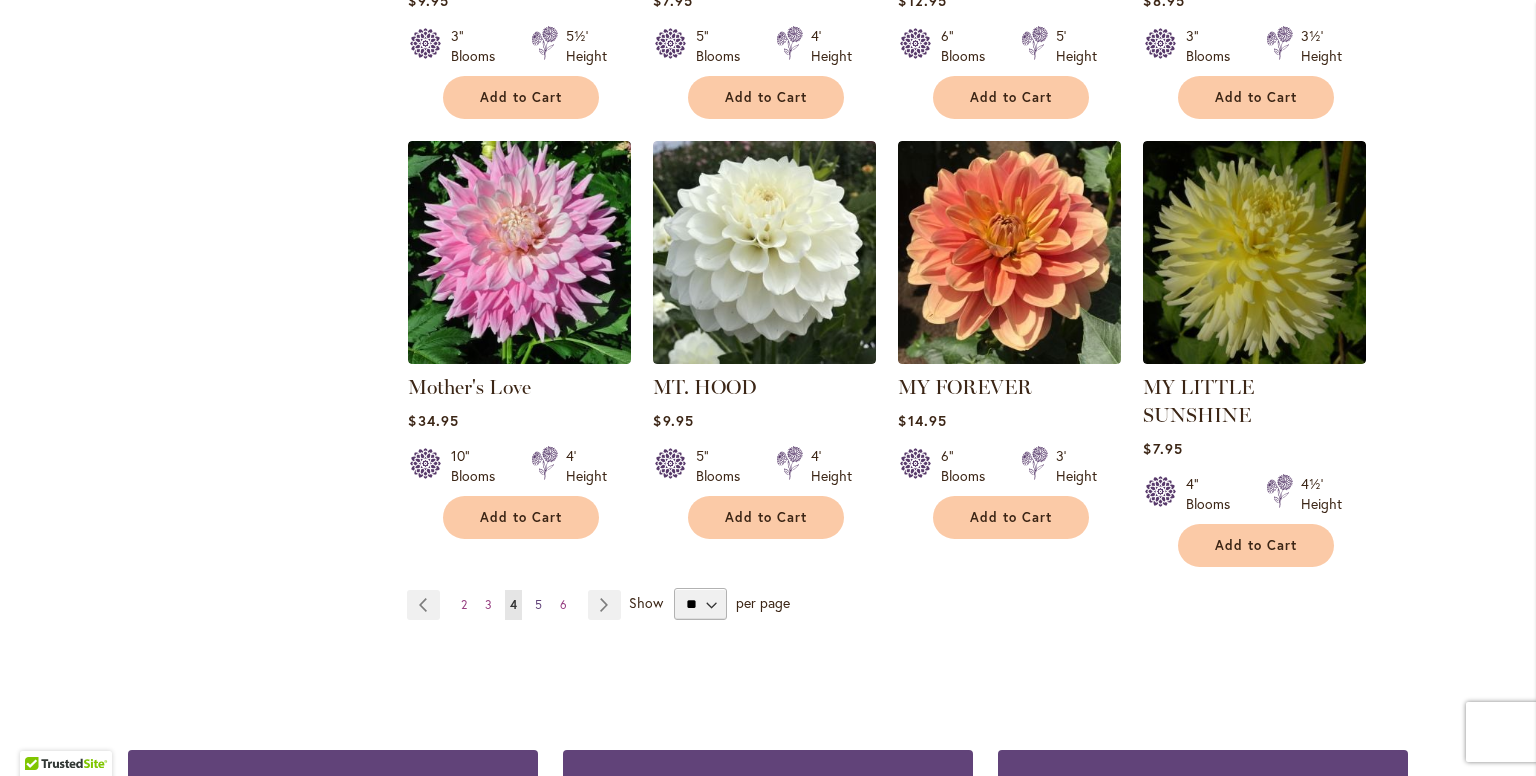 click on "5" at bounding box center (538, 604) 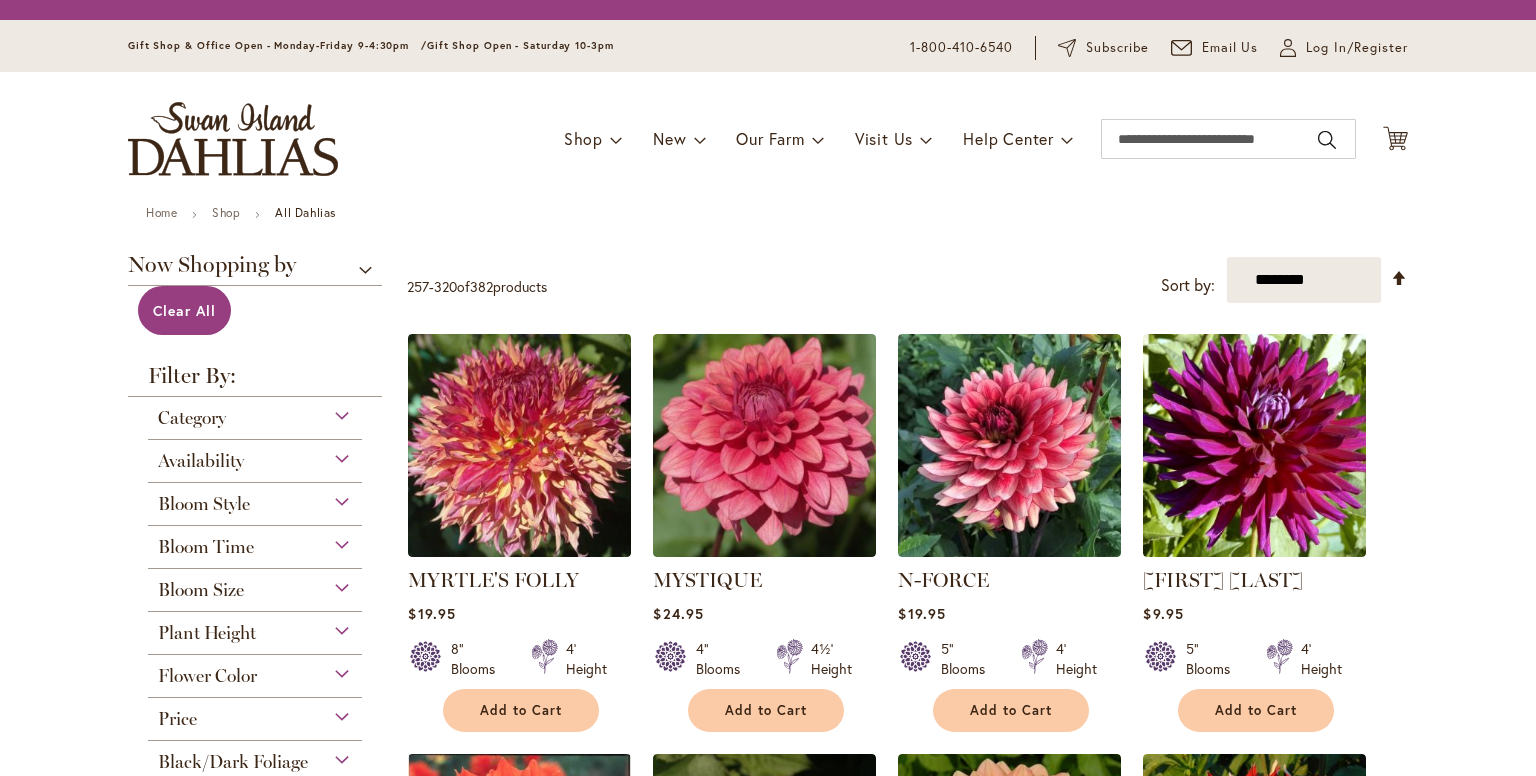 scroll, scrollTop: 0, scrollLeft: 0, axis: both 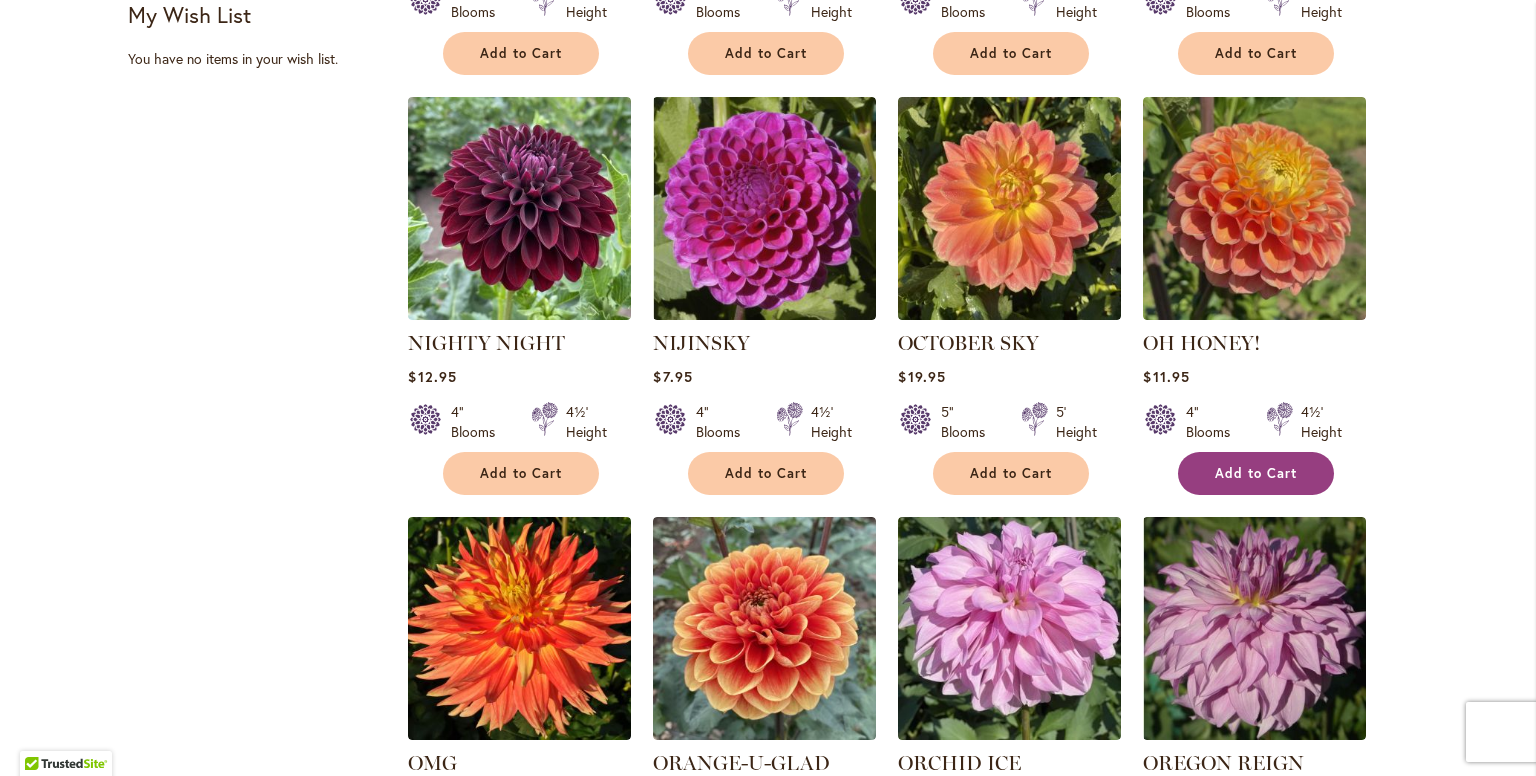 click on "Add to Cart" at bounding box center (1256, 473) 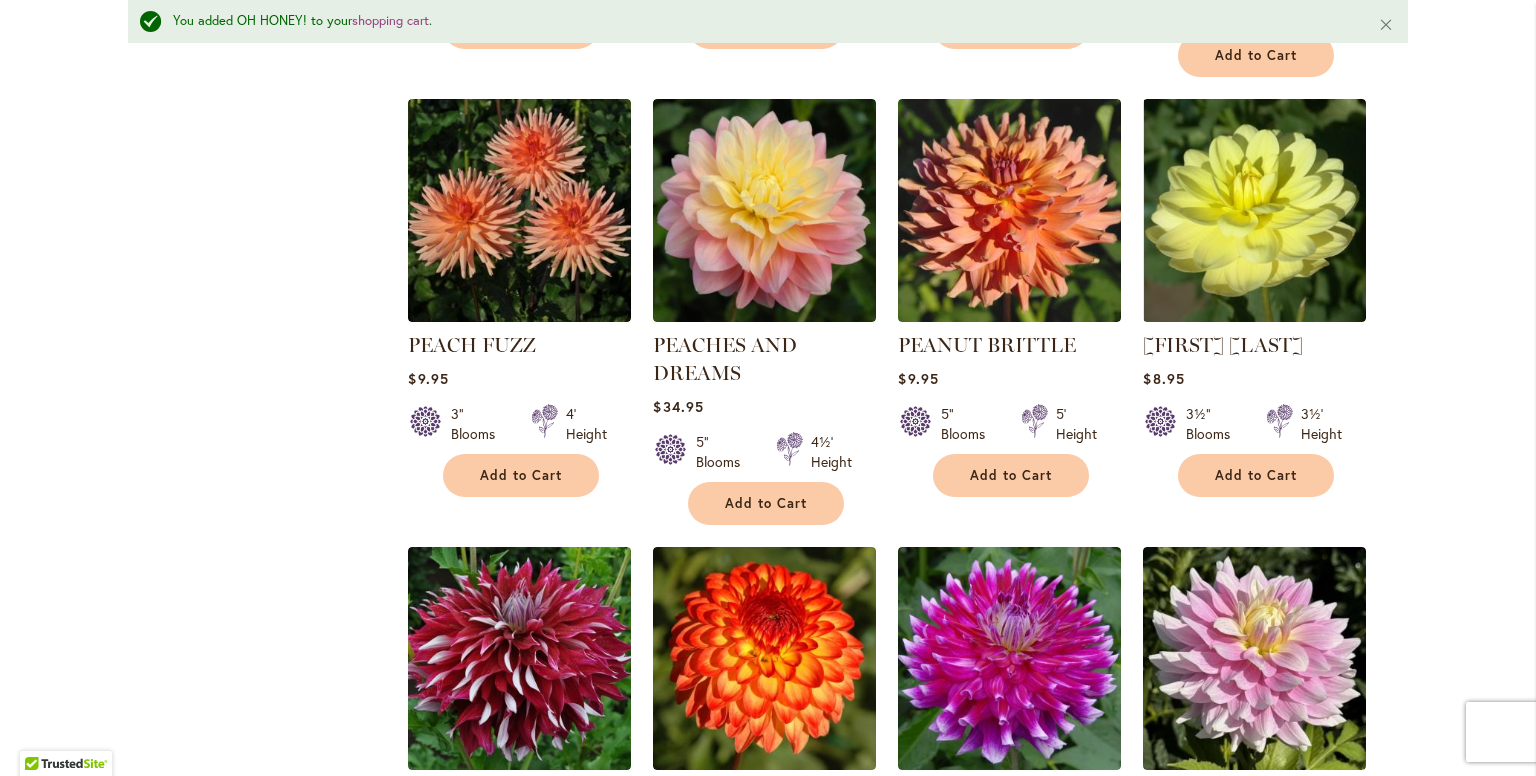 scroll, scrollTop: 2952, scrollLeft: 0, axis: vertical 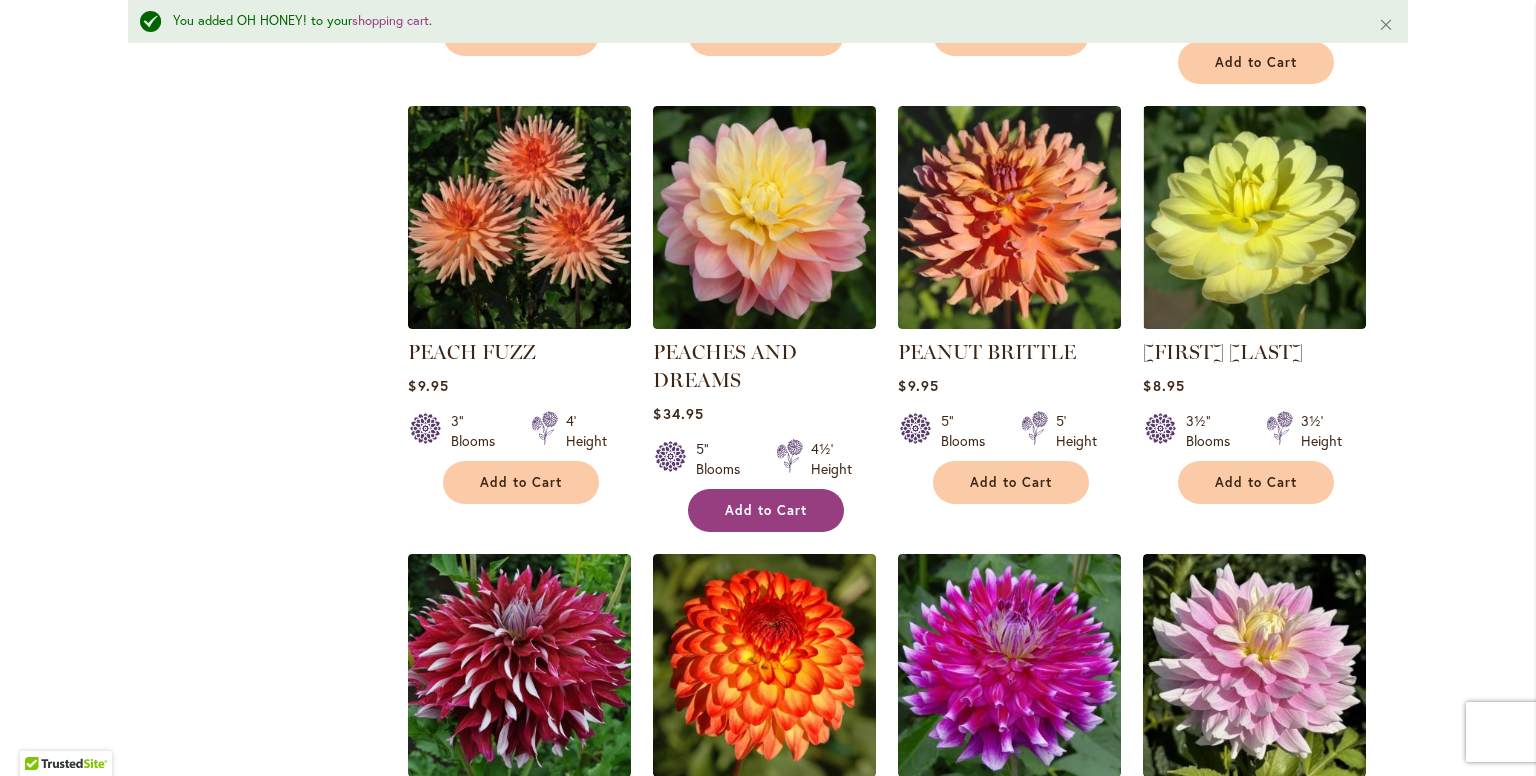 click on "Add to Cart" at bounding box center (766, 510) 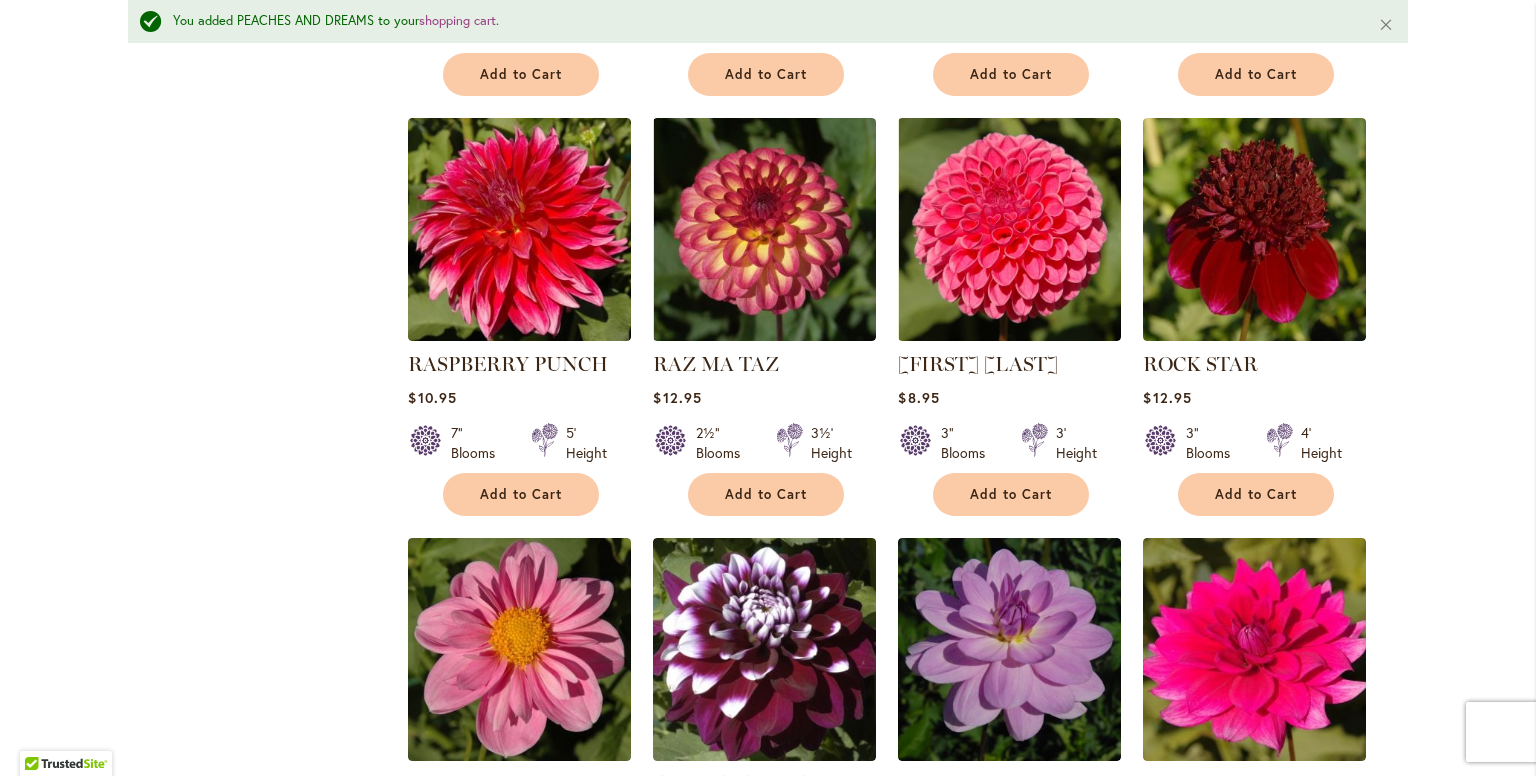 scroll, scrollTop: 5552, scrollLeft: 0, axis: vertical 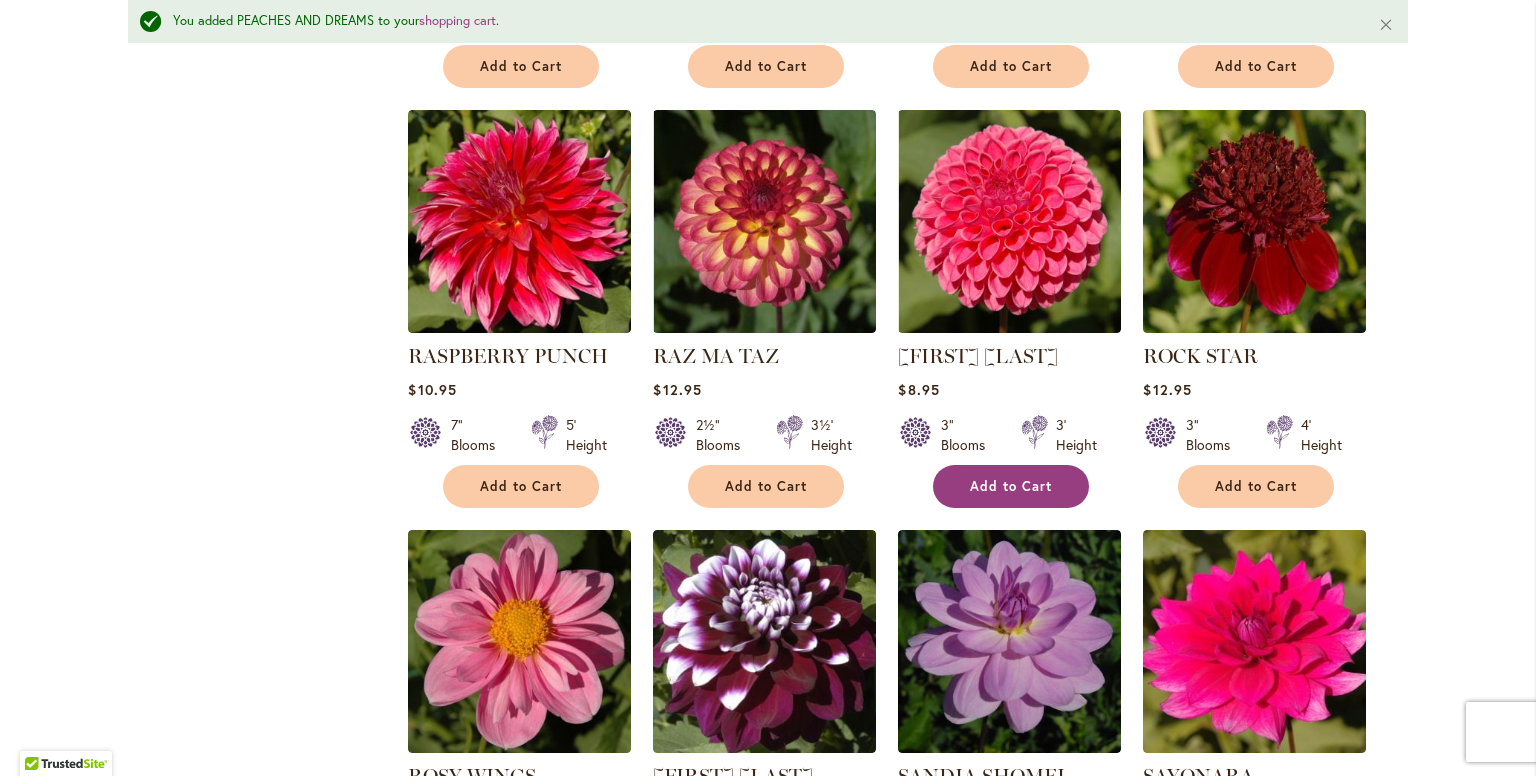 click on "Add to Cart" at bounding box center [1011, 486] 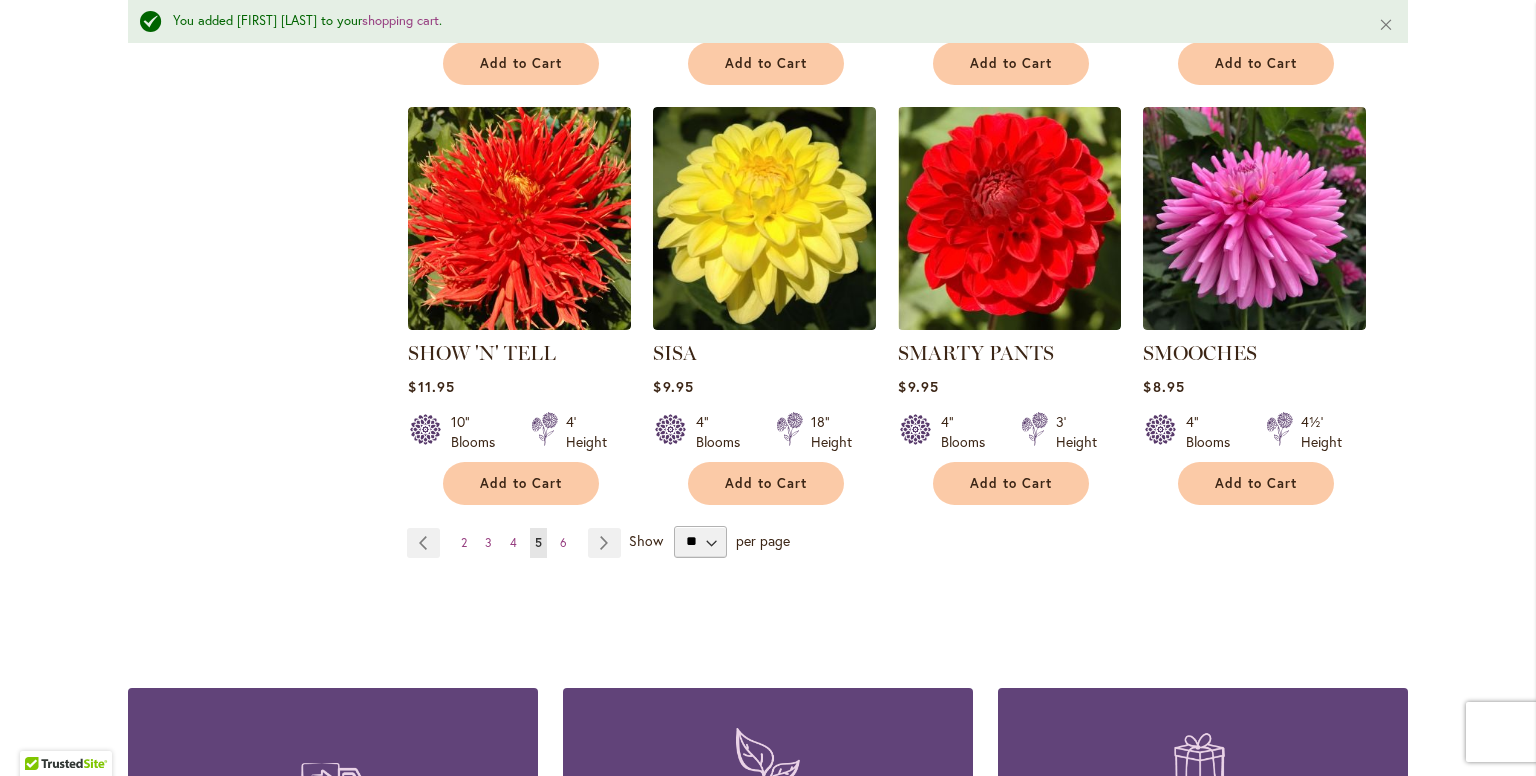 scroll, scrollTop: 6852, scrollLeft: 0, axis: vertical 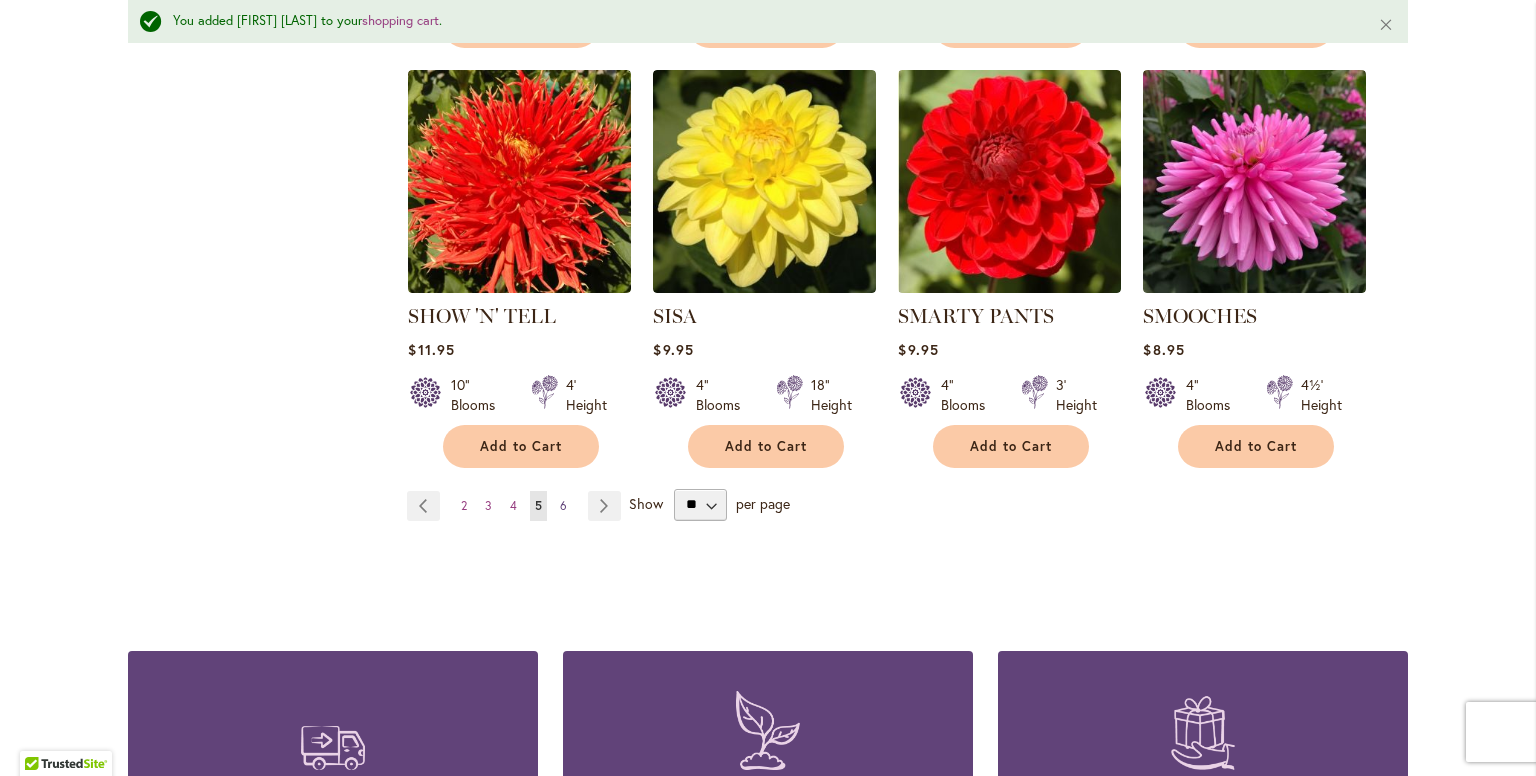click on "6" at bounding box center [563, 505] 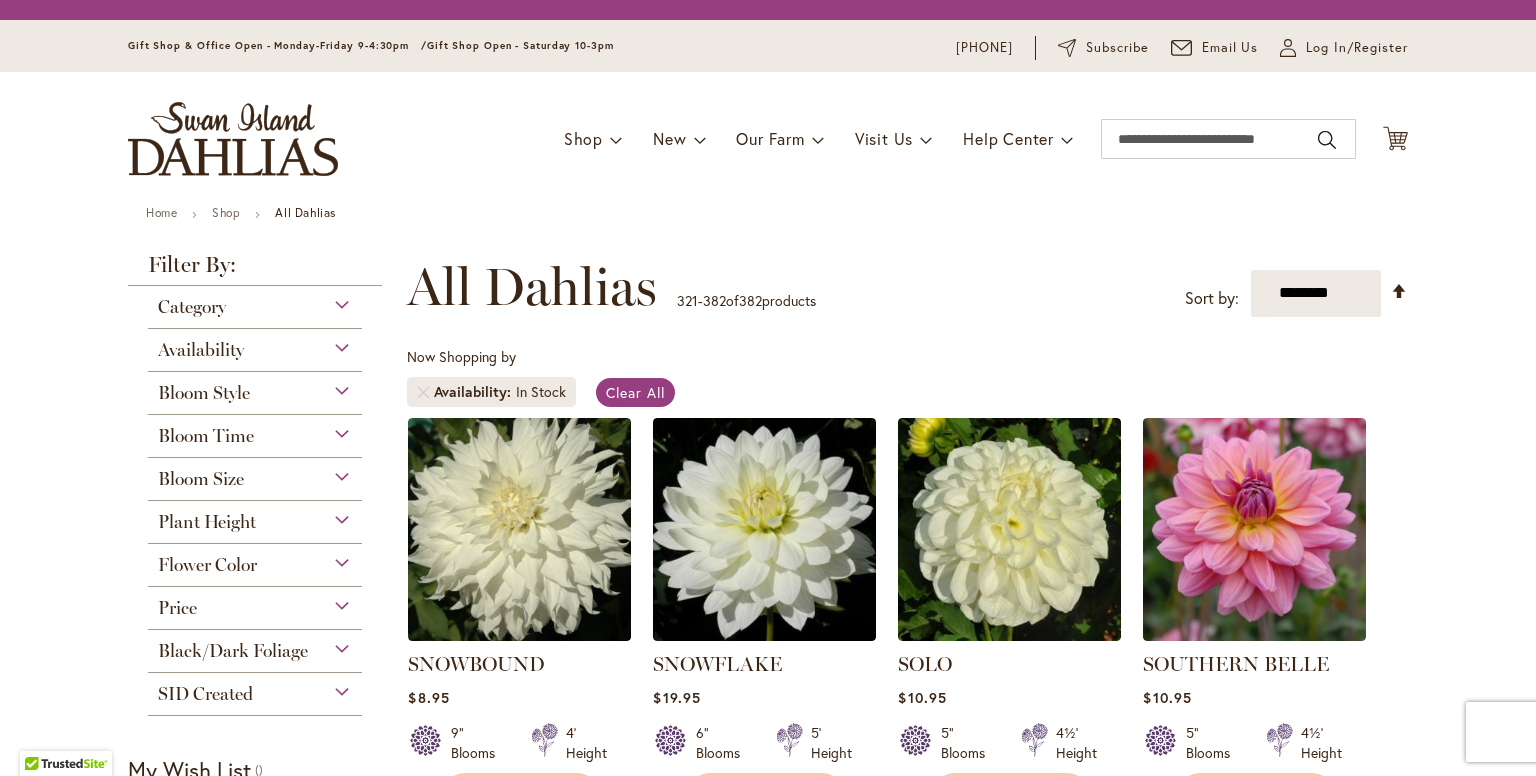 scroll, scrollTop: 0, scrollLeft: 0, axis: both 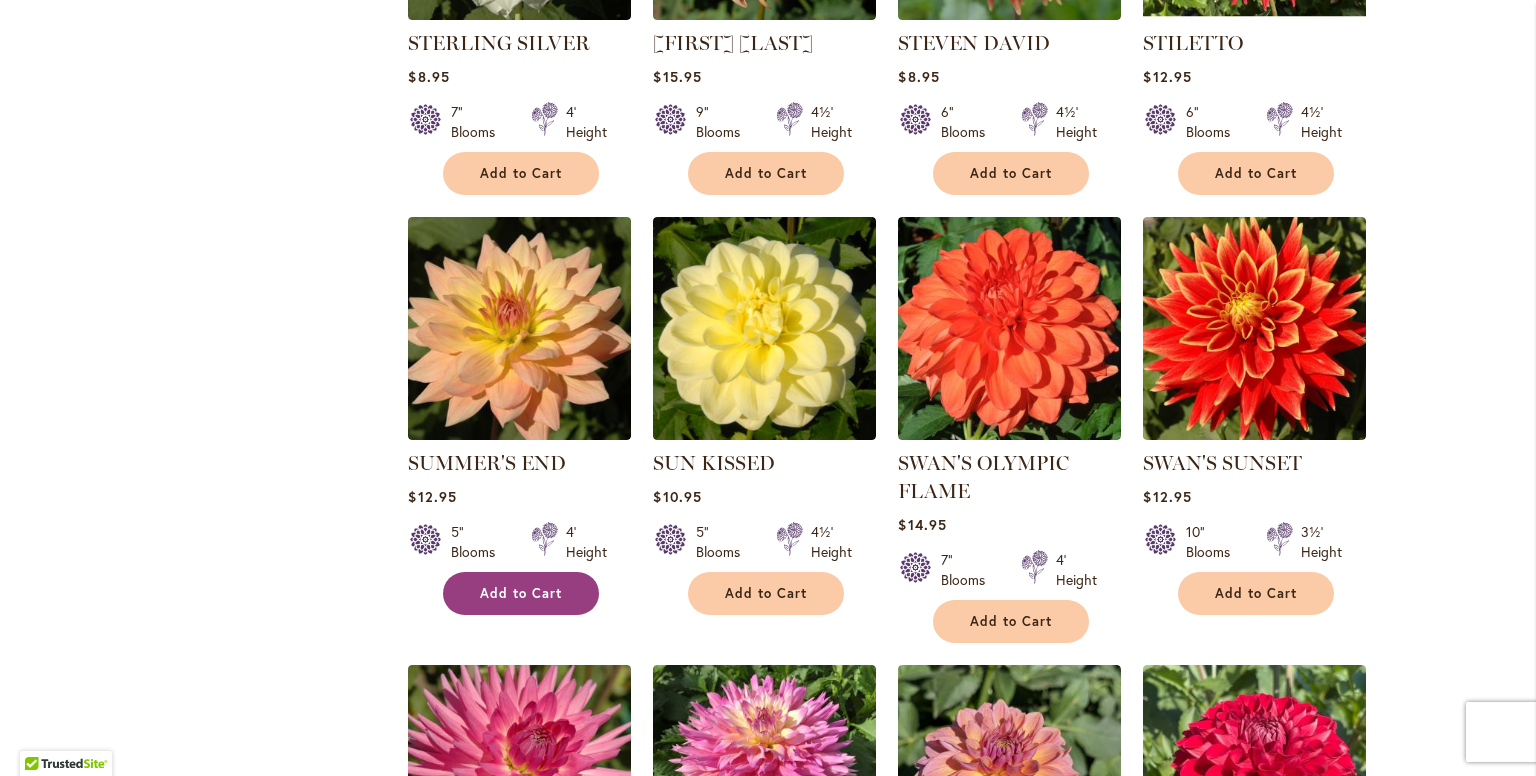 click on "Add to Cart" at bounding box center [521, 593] 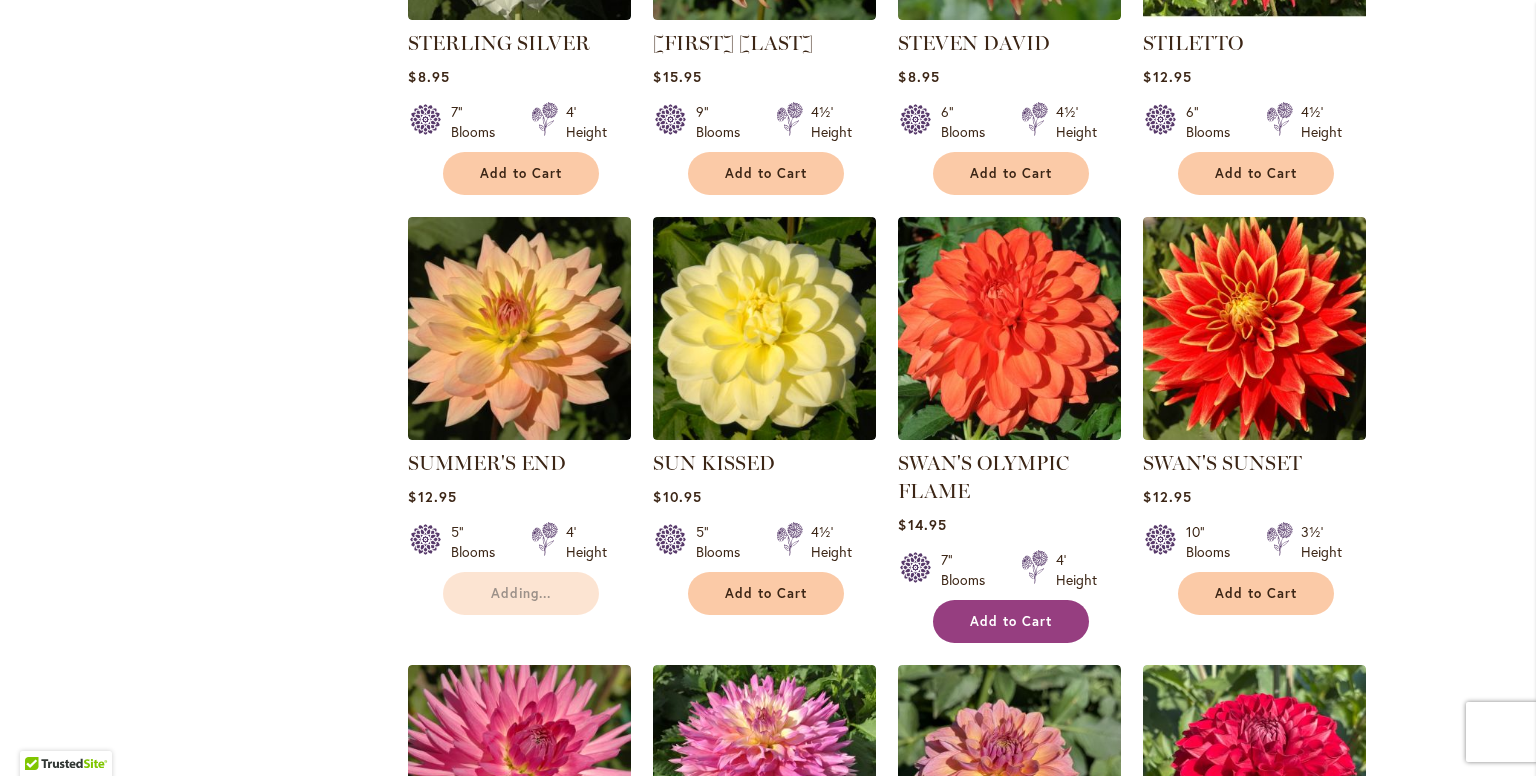 click on "Add to Cart" at bounding box center [1011, 621] 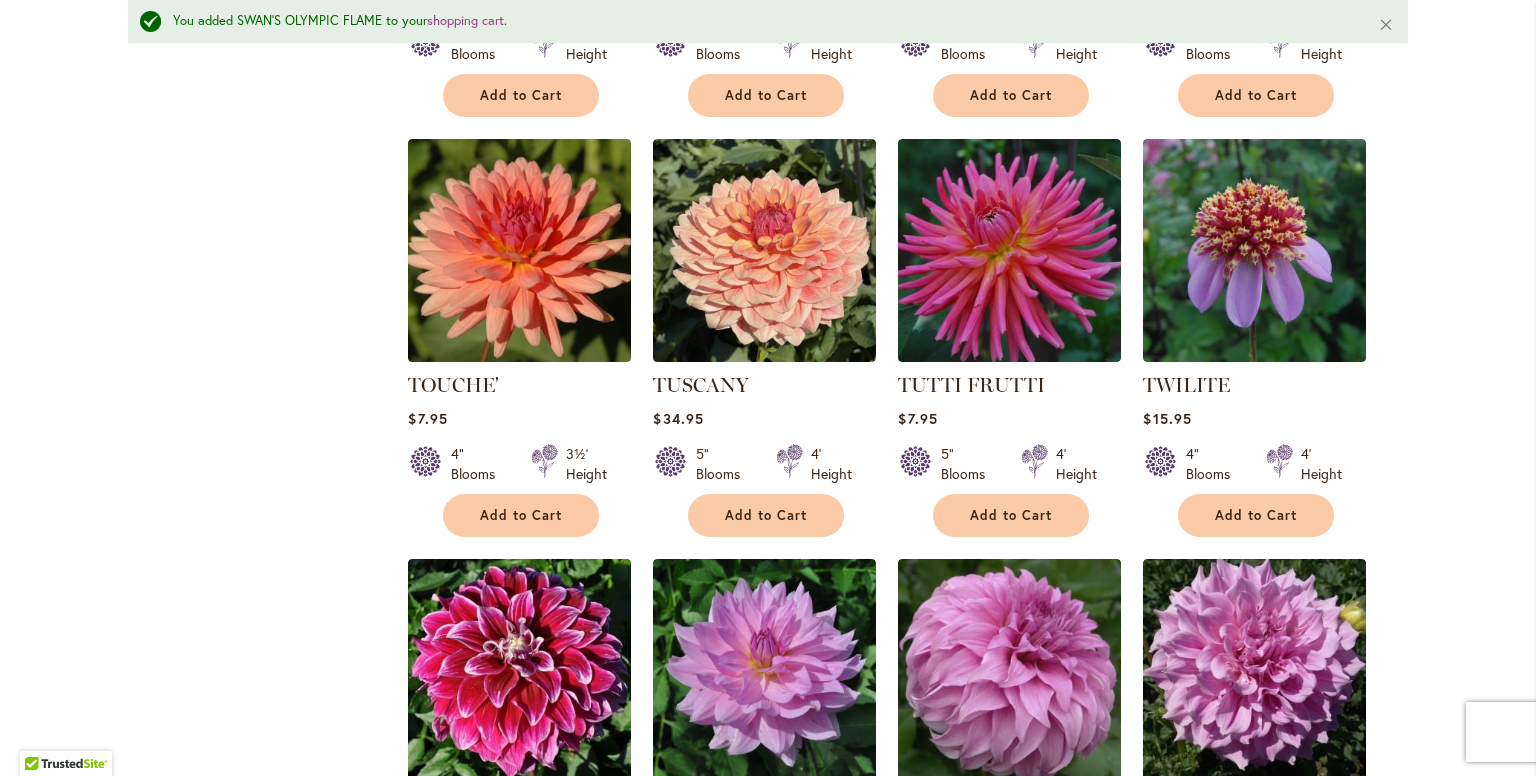 scroll, scrollTop: 3852, scrollLeft: 0, axis: vertical 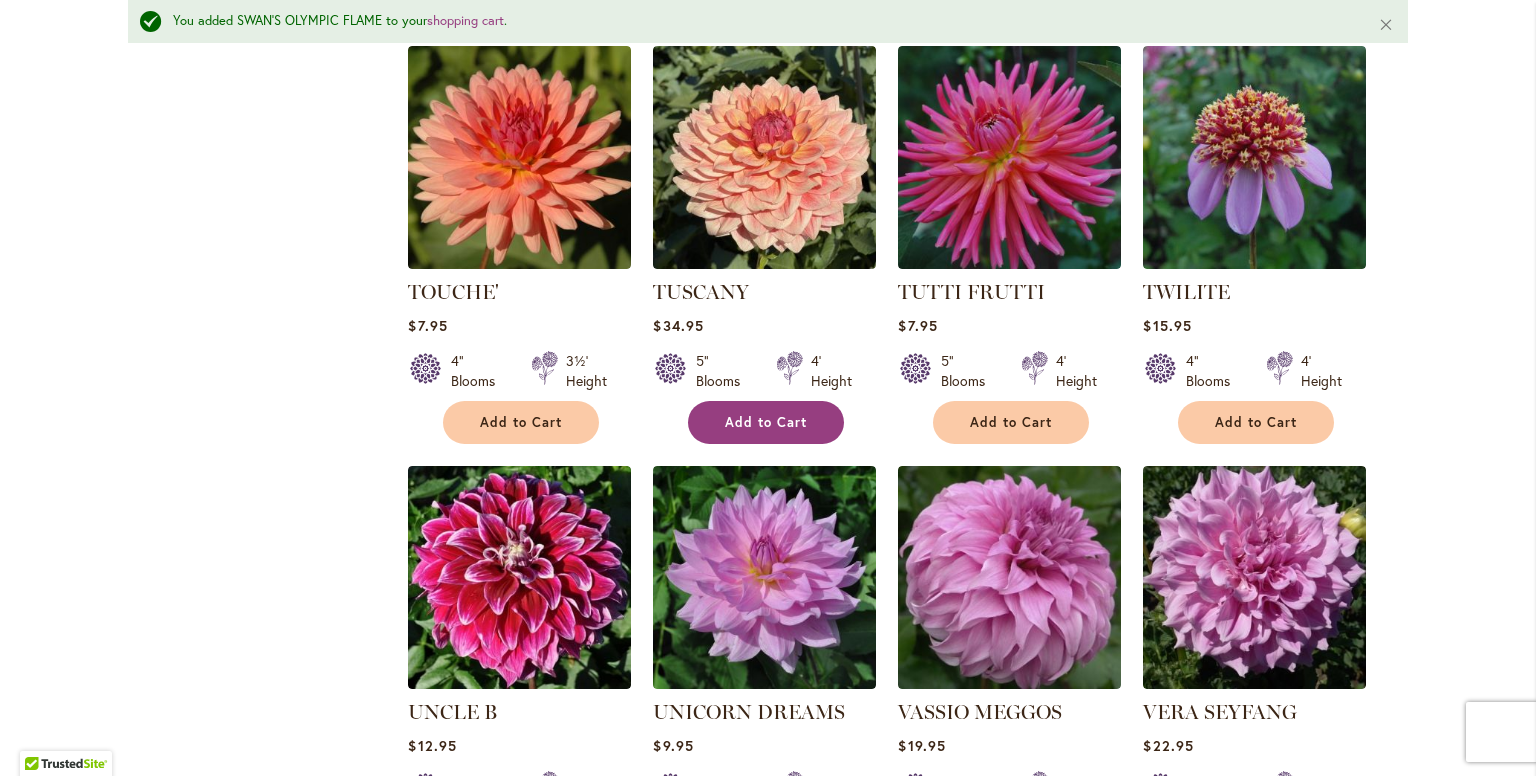 click on "Add to Cart" at bounding box center [766, 422] 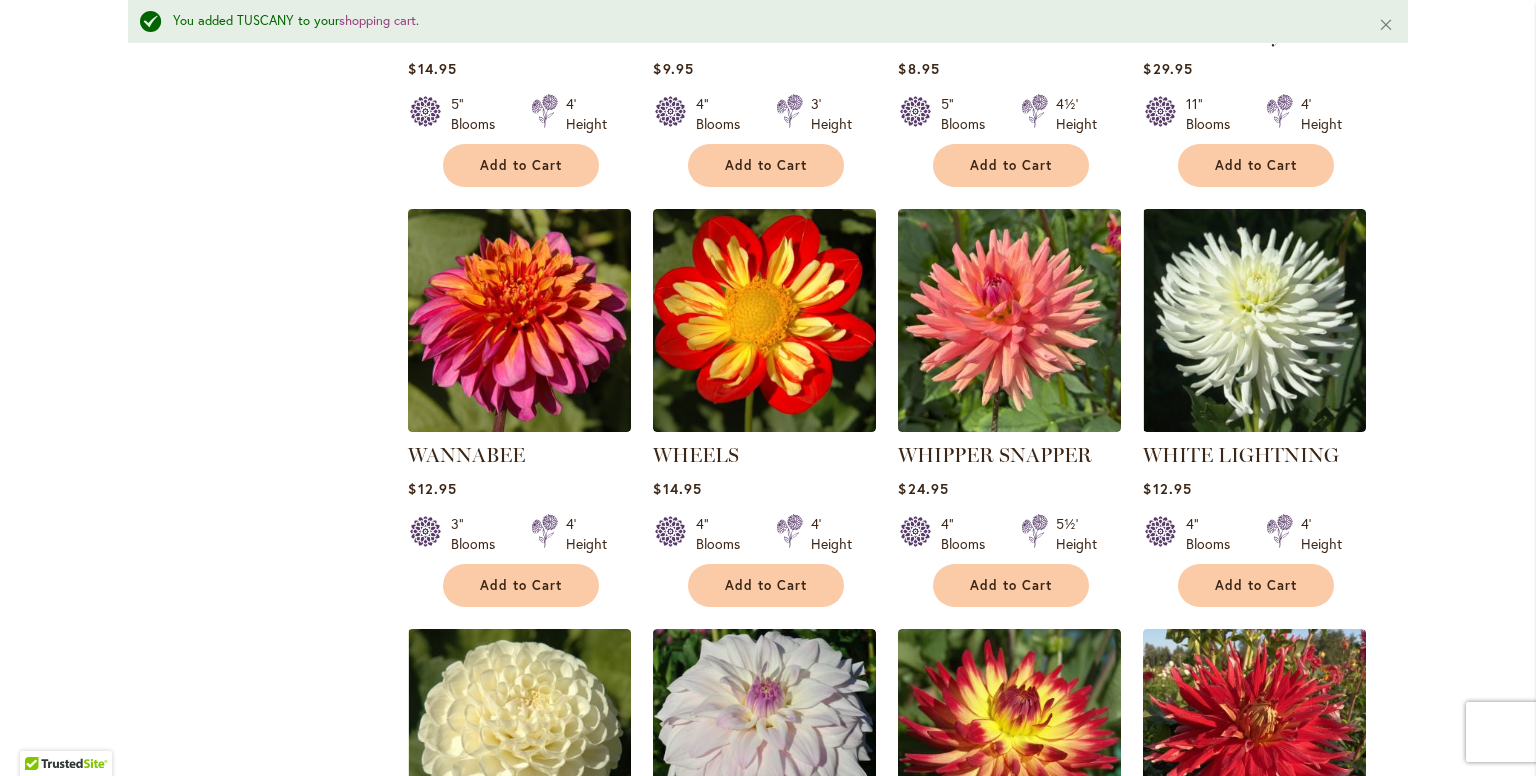 scroll, scrollTop: 4952, scrollLeft: 0, axis: vertical 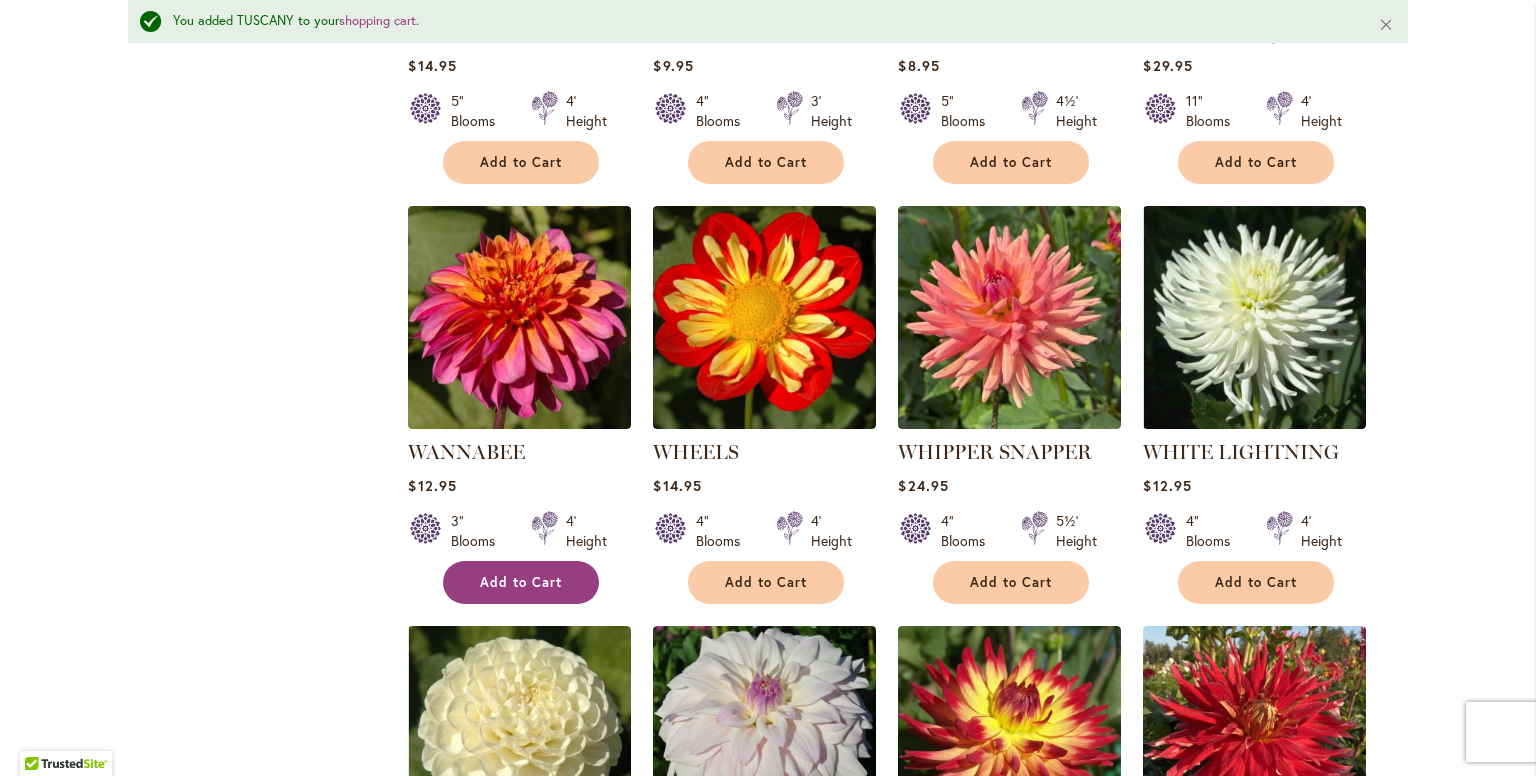 click on "Add to Cart" at bounding box center (521, 582) 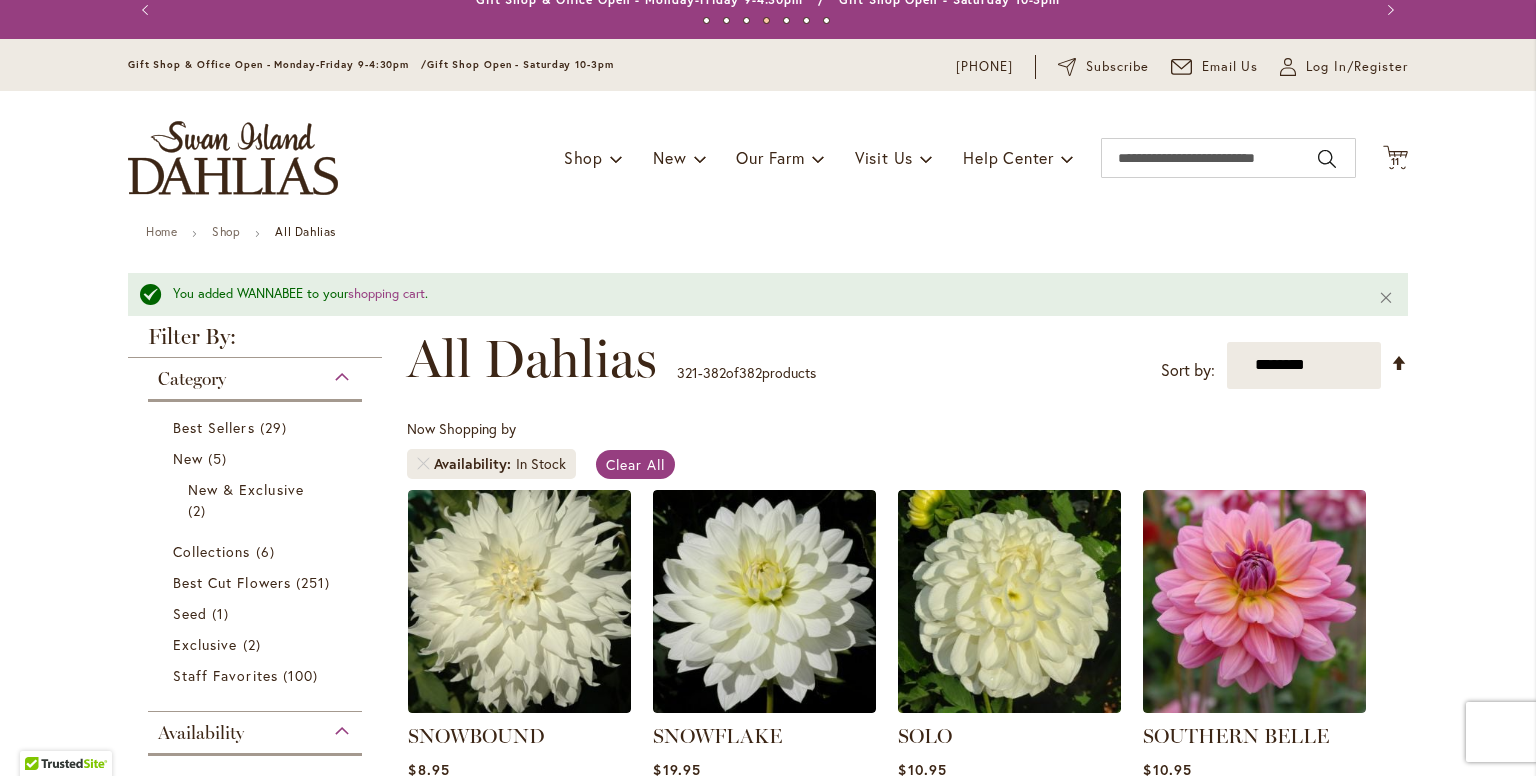 scroll, scrollTop: 0, scrollLeft: 0, axis: both 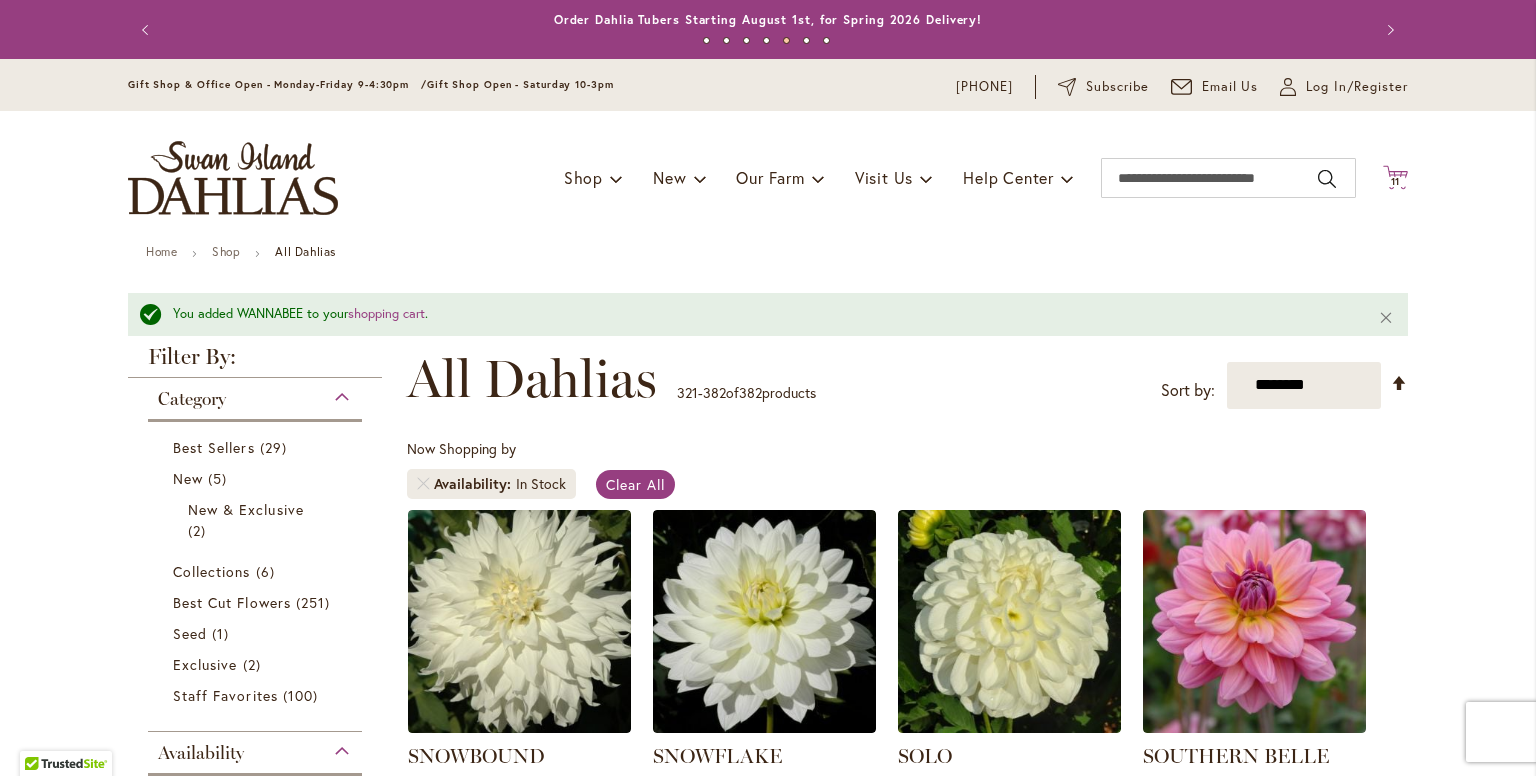 click 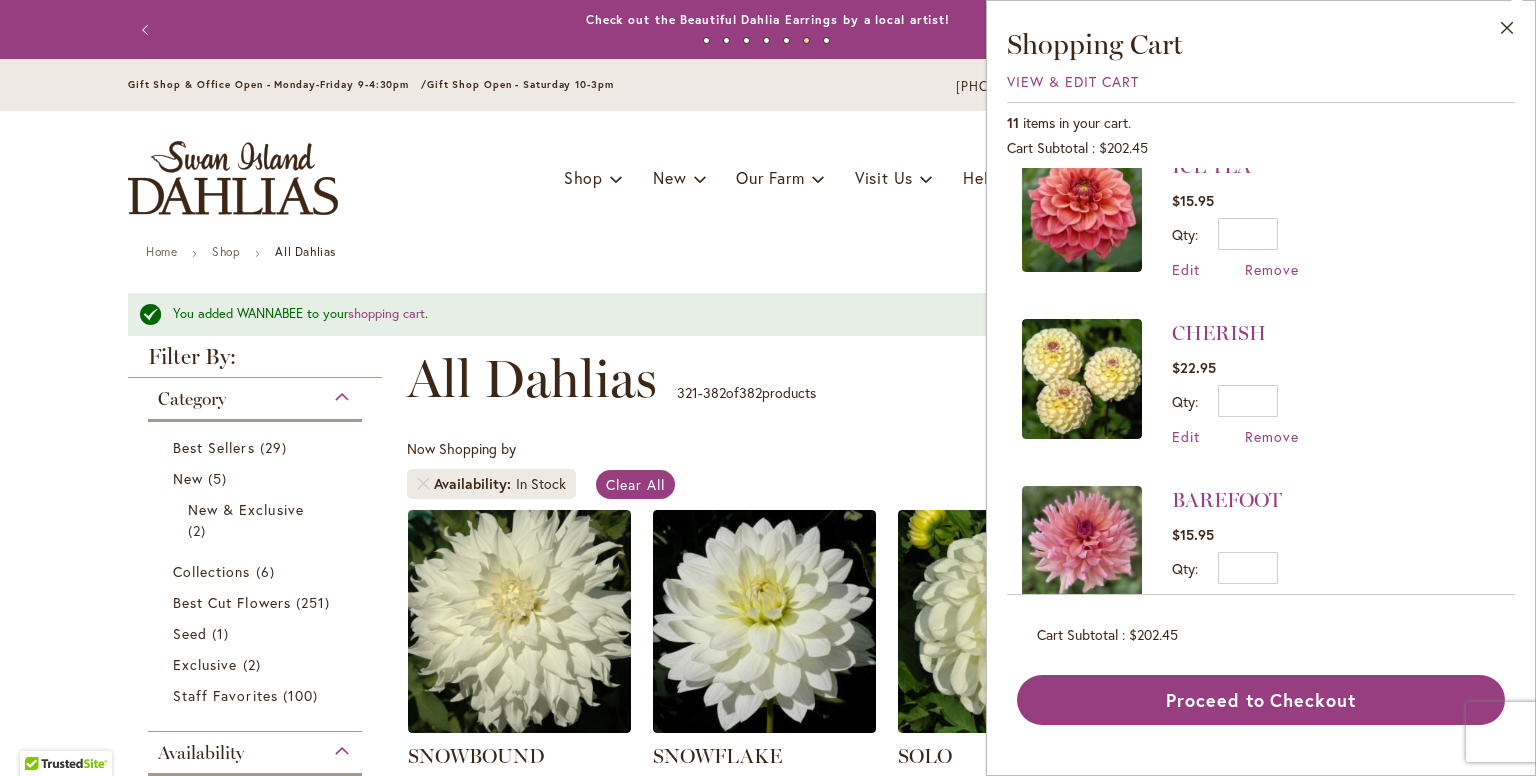 scroll, scrollTop: 1248, scrollLeft: 0, axis: vertical 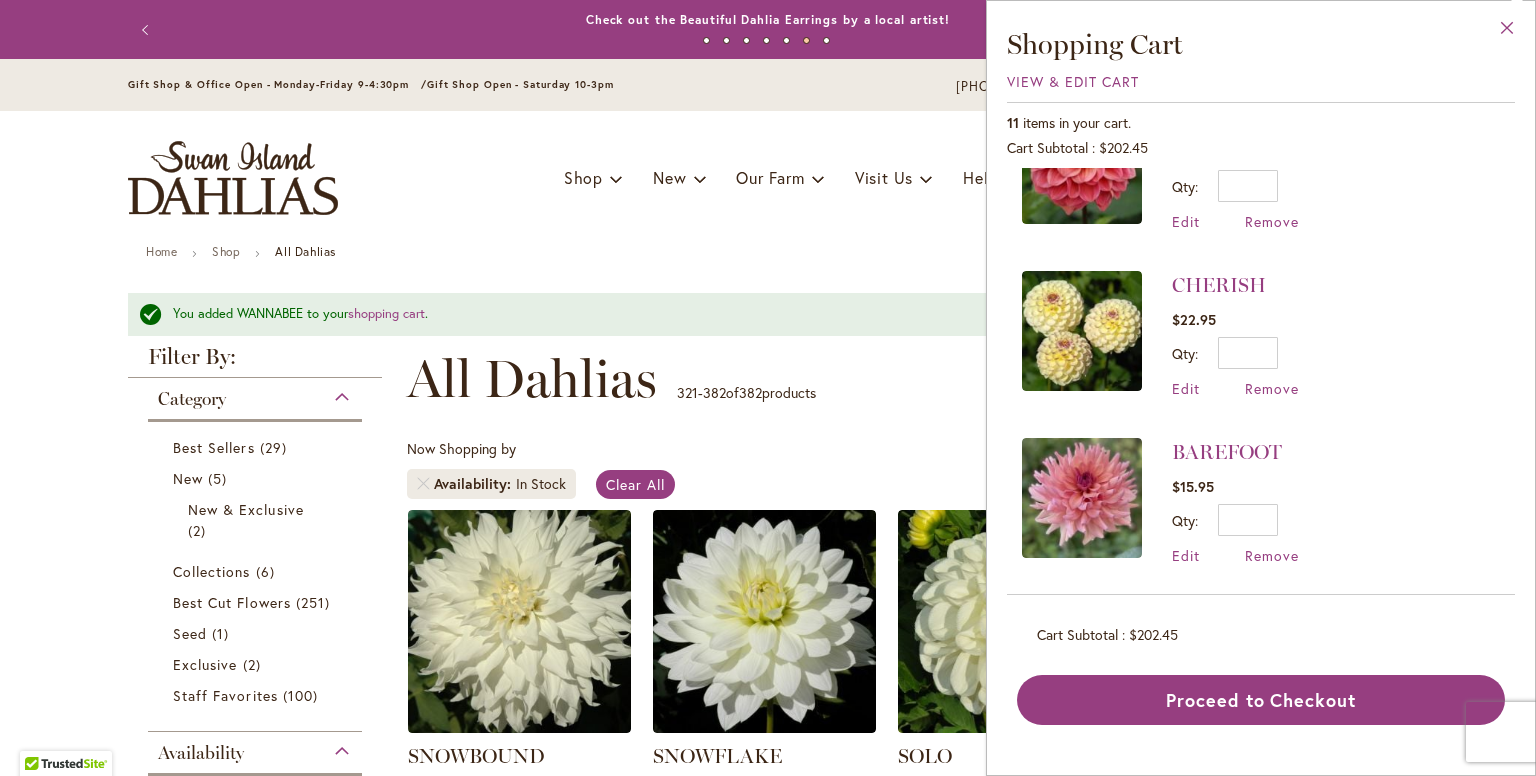 click on "Close" at bounding box center (1507, 32) 